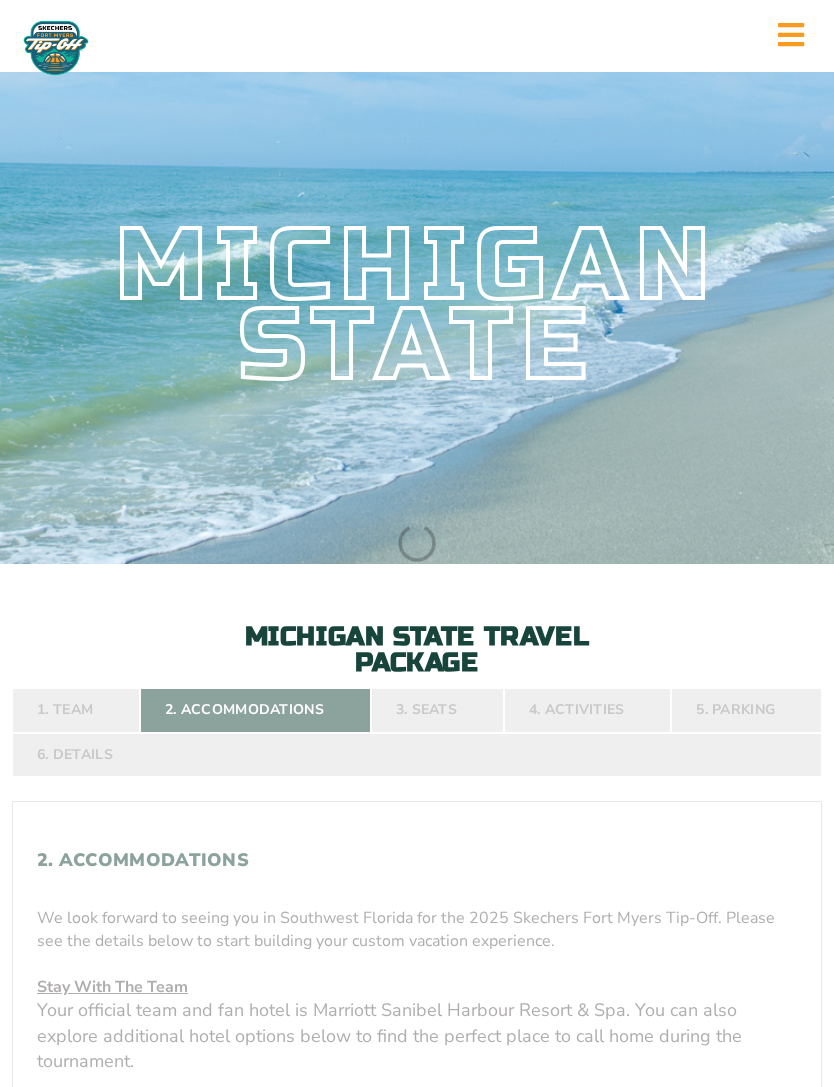 select 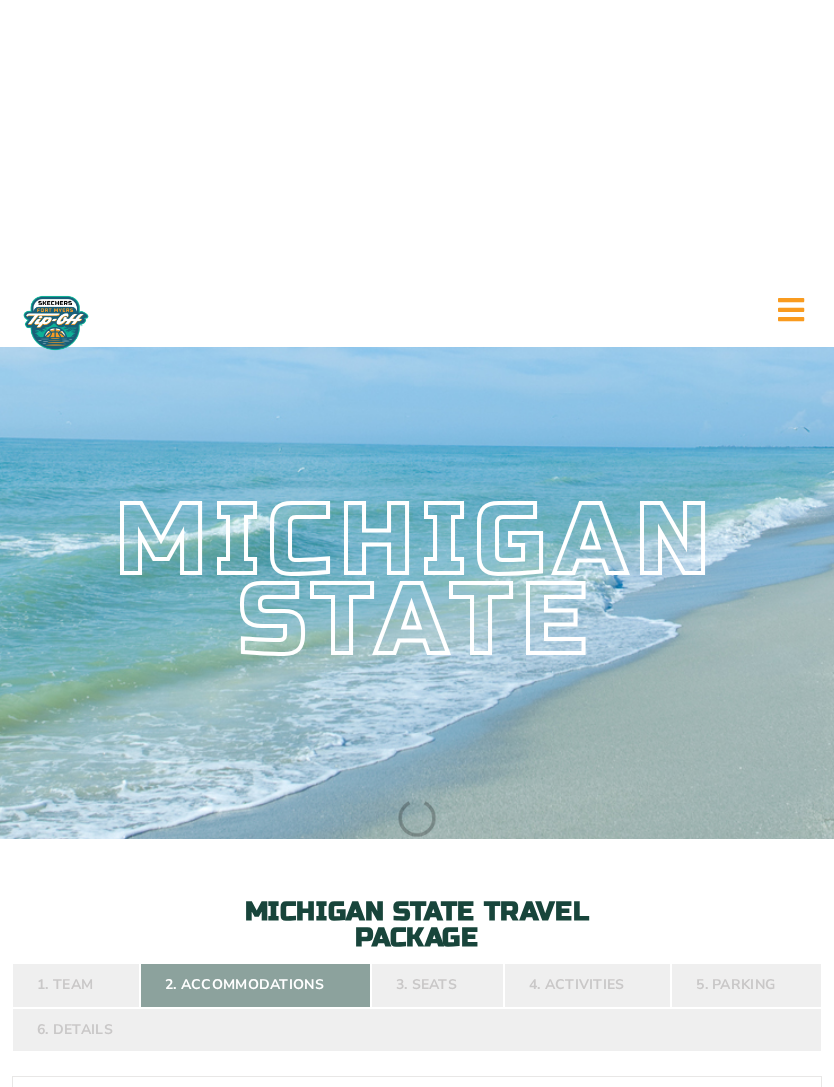 scroll, scrollTop: 0, scrollLeft: 0, axis: both 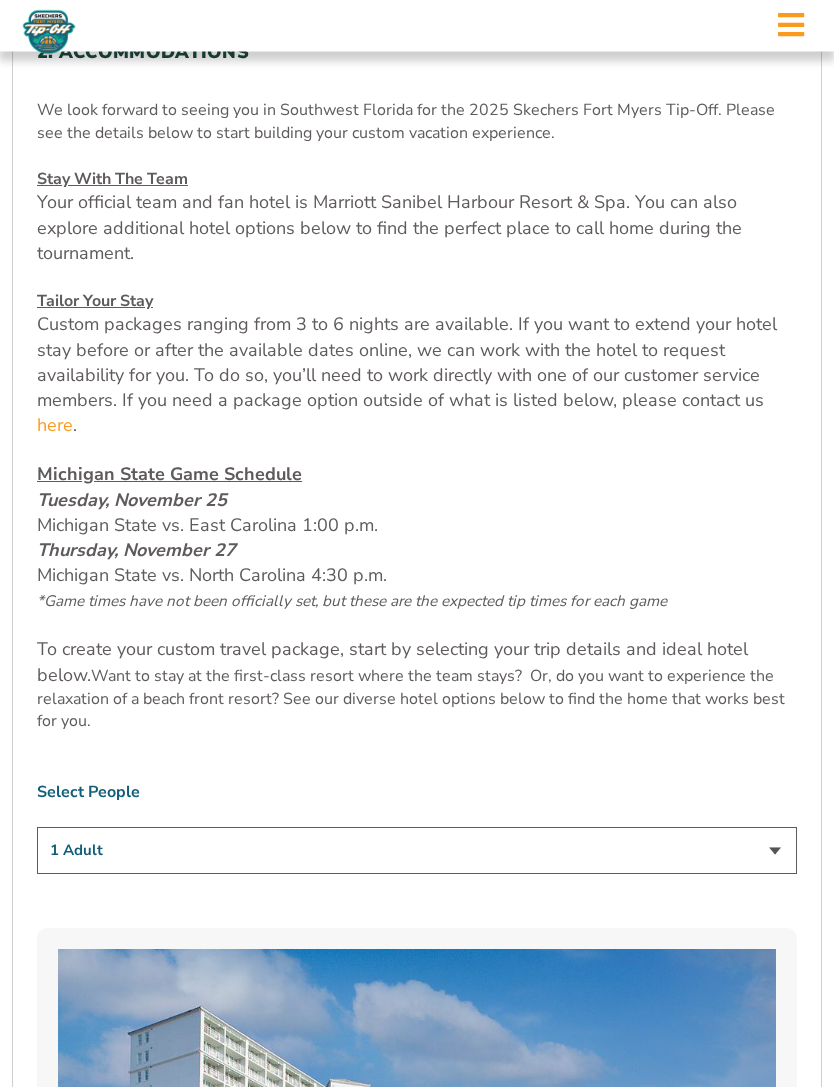 click on "1 Adult
2 Adults
3 Adults
4 Adults
2 Adults + 1 Child
2 Adults + 2 Children
2 Adults + 3 Children" at bounding box center (417, 851) 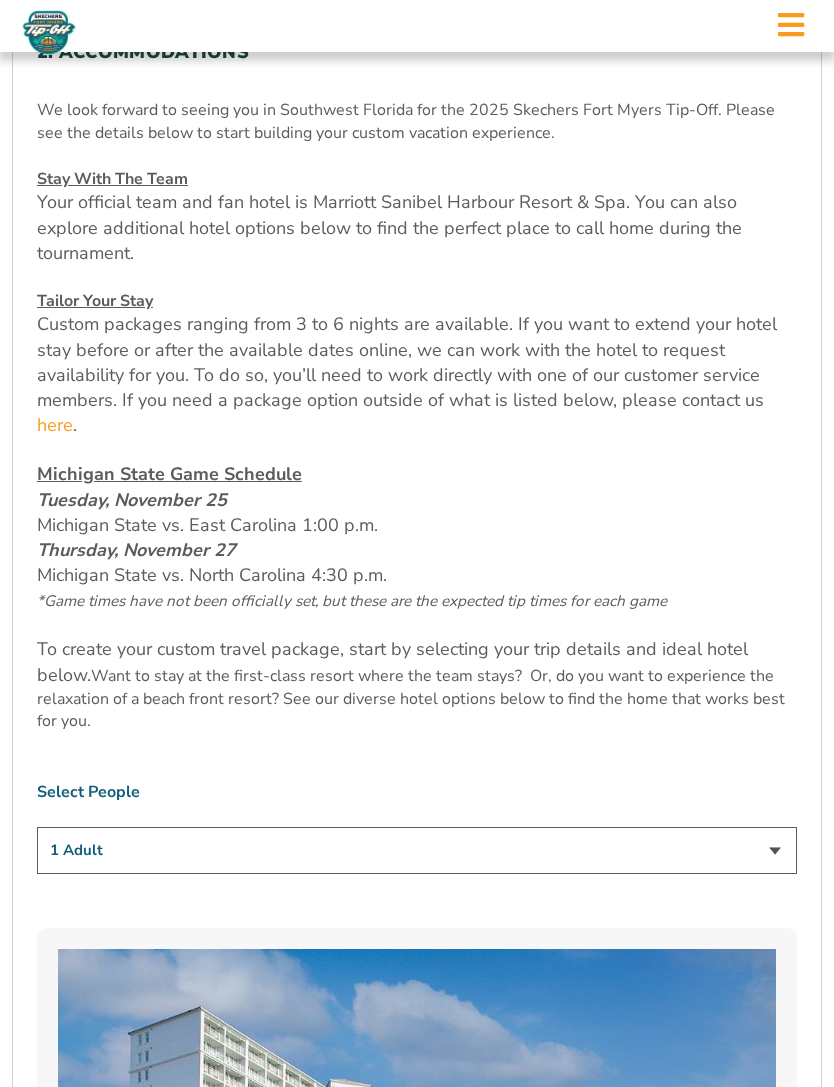 select on "2 Adults" 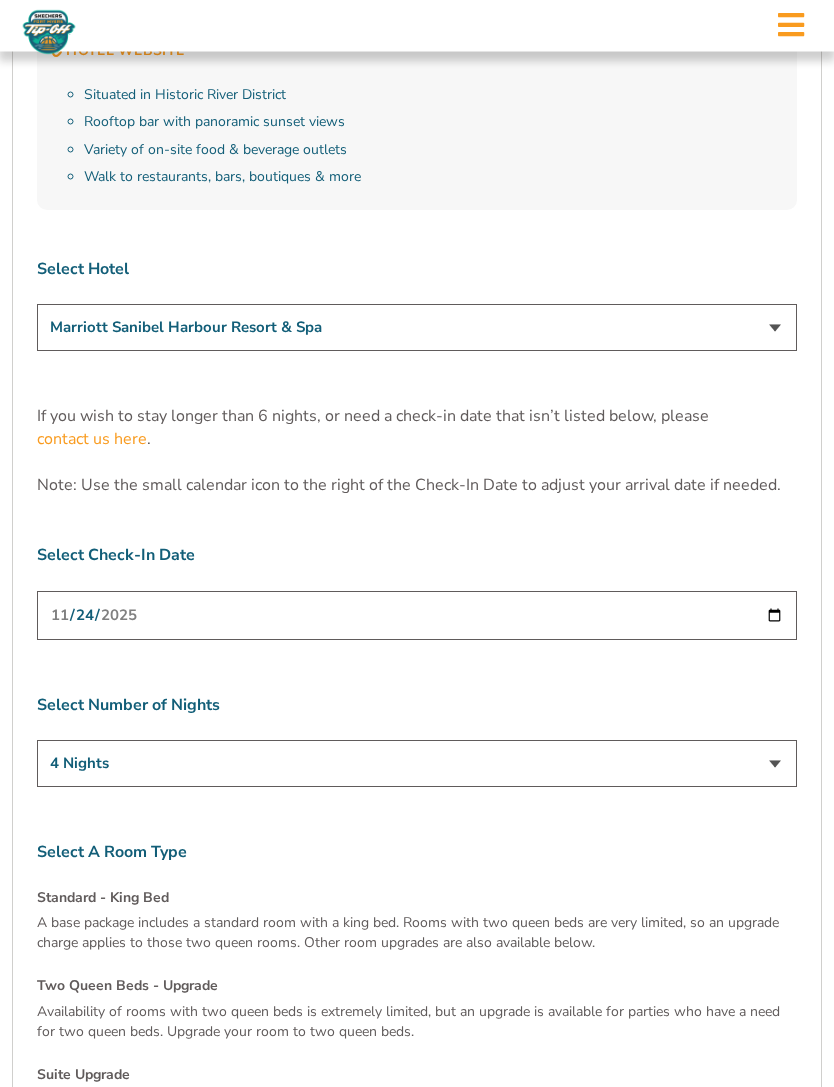 scroll, scrollTop: 5988, scrollLeft: 0, axis: vertical 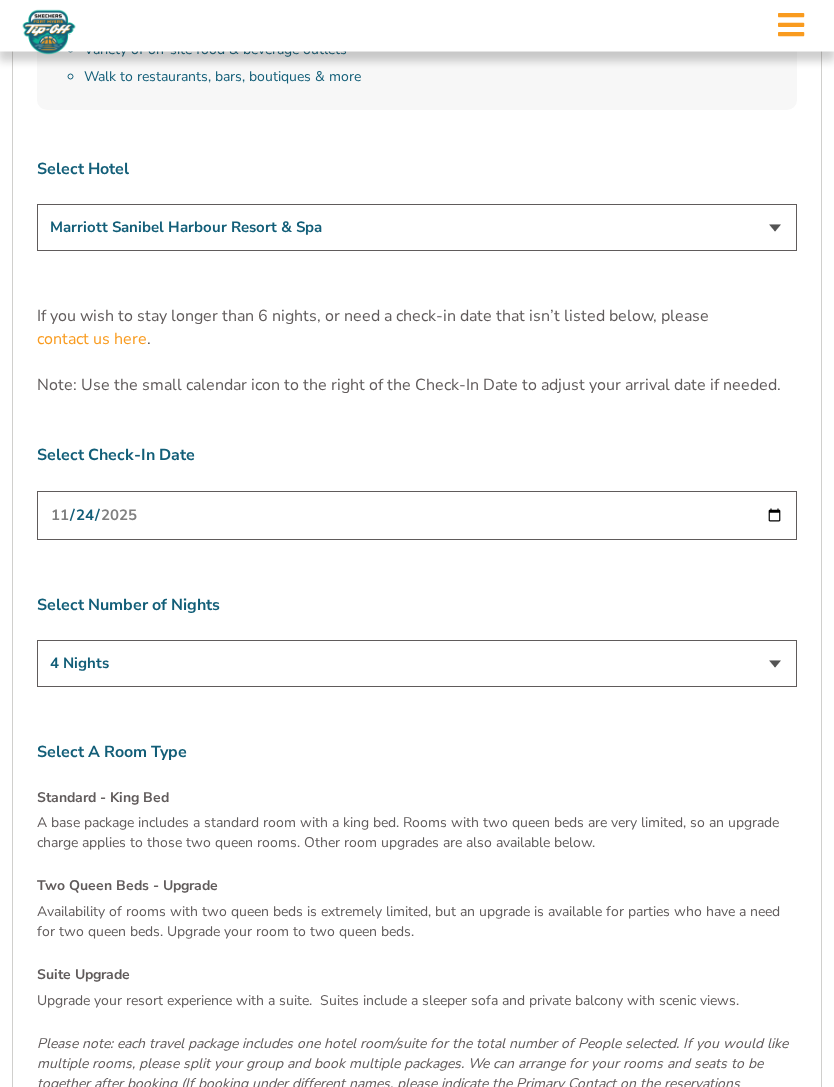 click on "3 Nights
4 Nights
5 Nights
6 Nights" at bounding box center (417, 664) 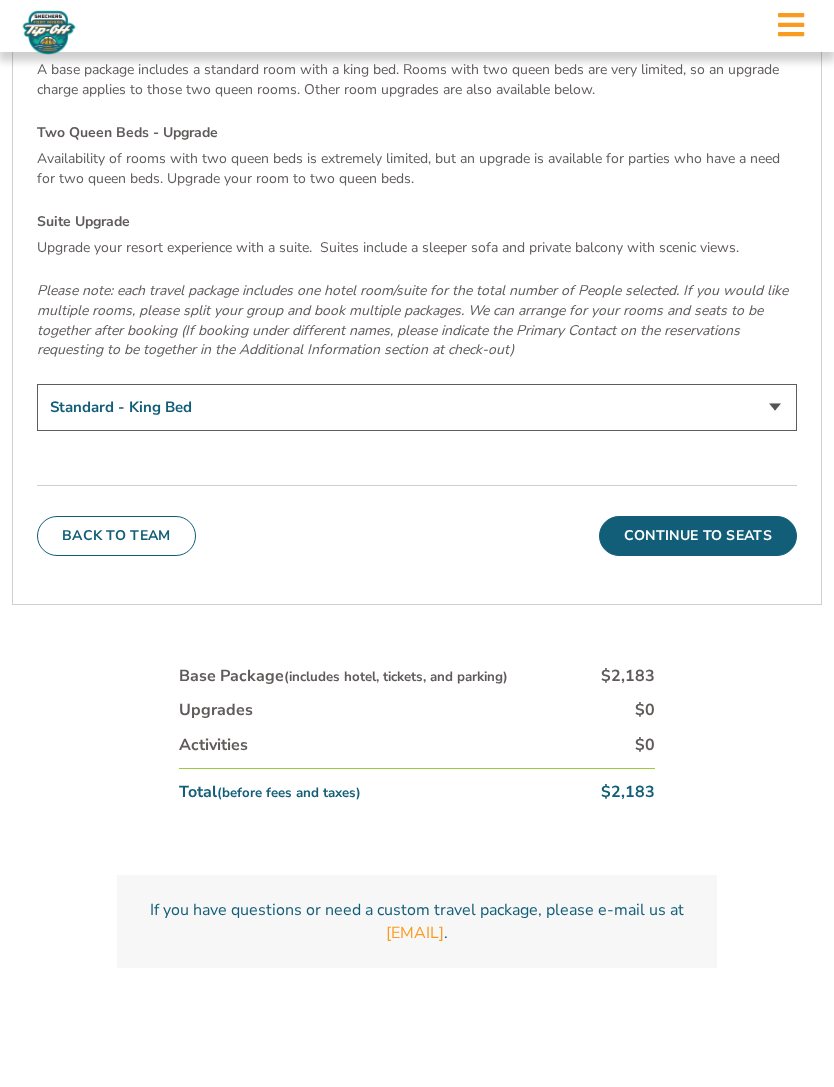 scroll, scrollTop: 6887, scrollLeft: 0, axis: vertical 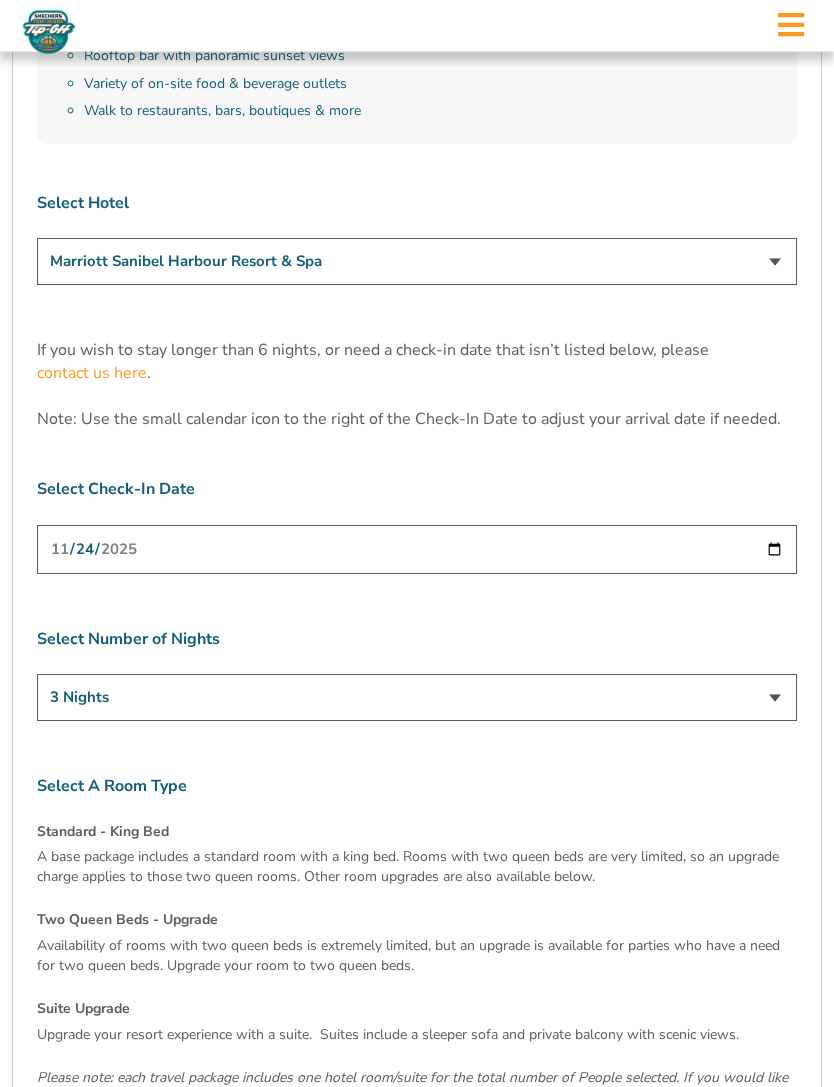 click on "3 Nights
4 Nights
5 Nights
6 Nights" at bounding box center [417, 698] 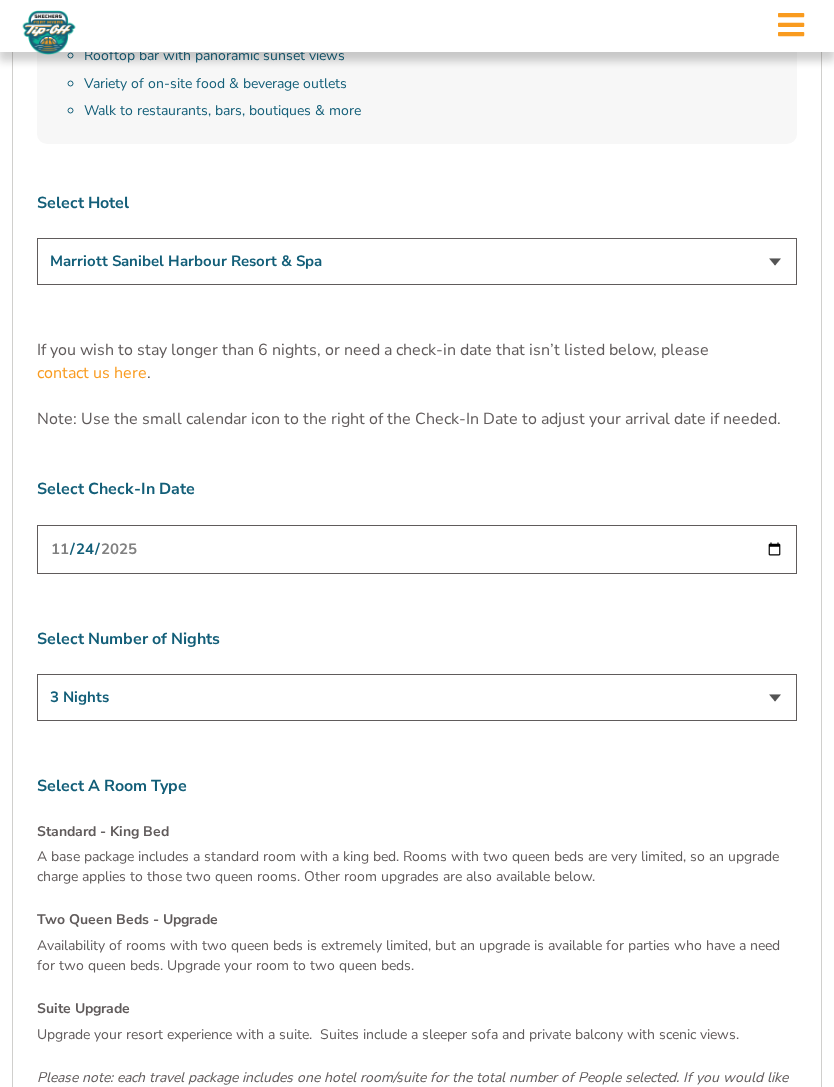 select on "4 Nights" 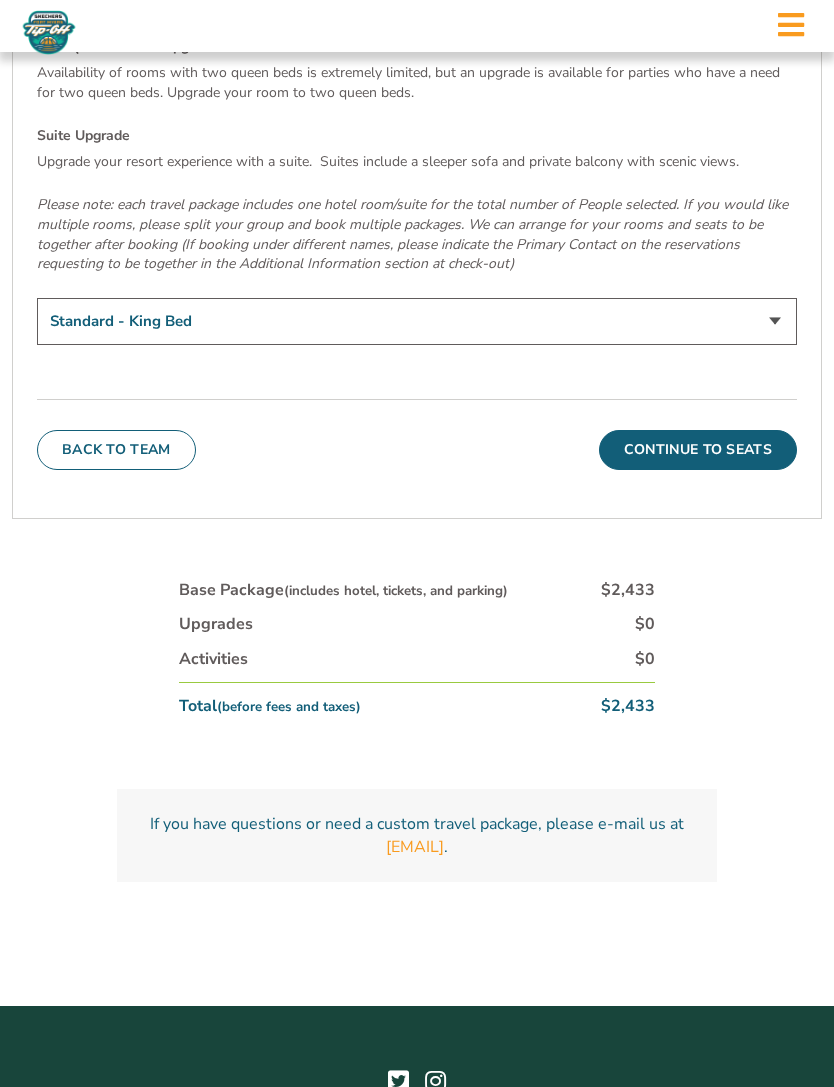 scroll, scrollTop: 6887, scrollLeft: 0, axis: vertical 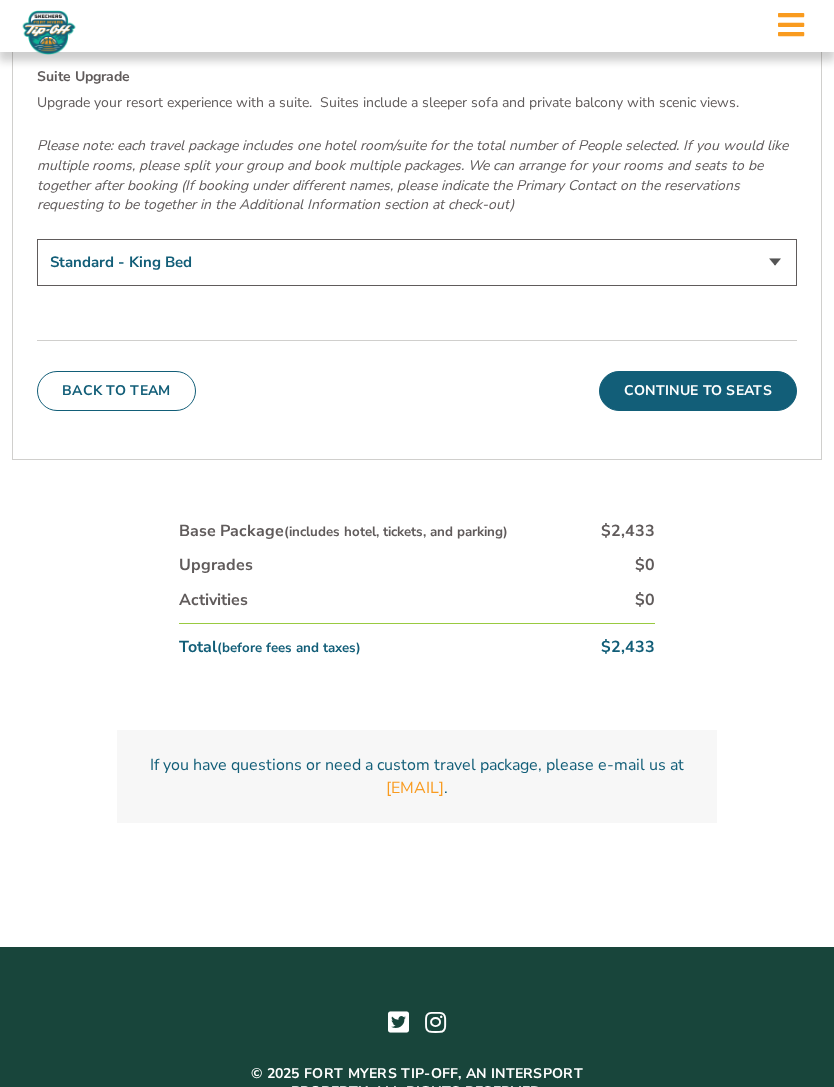 click on "Continue To Seats" at bounding box center [698, 391] 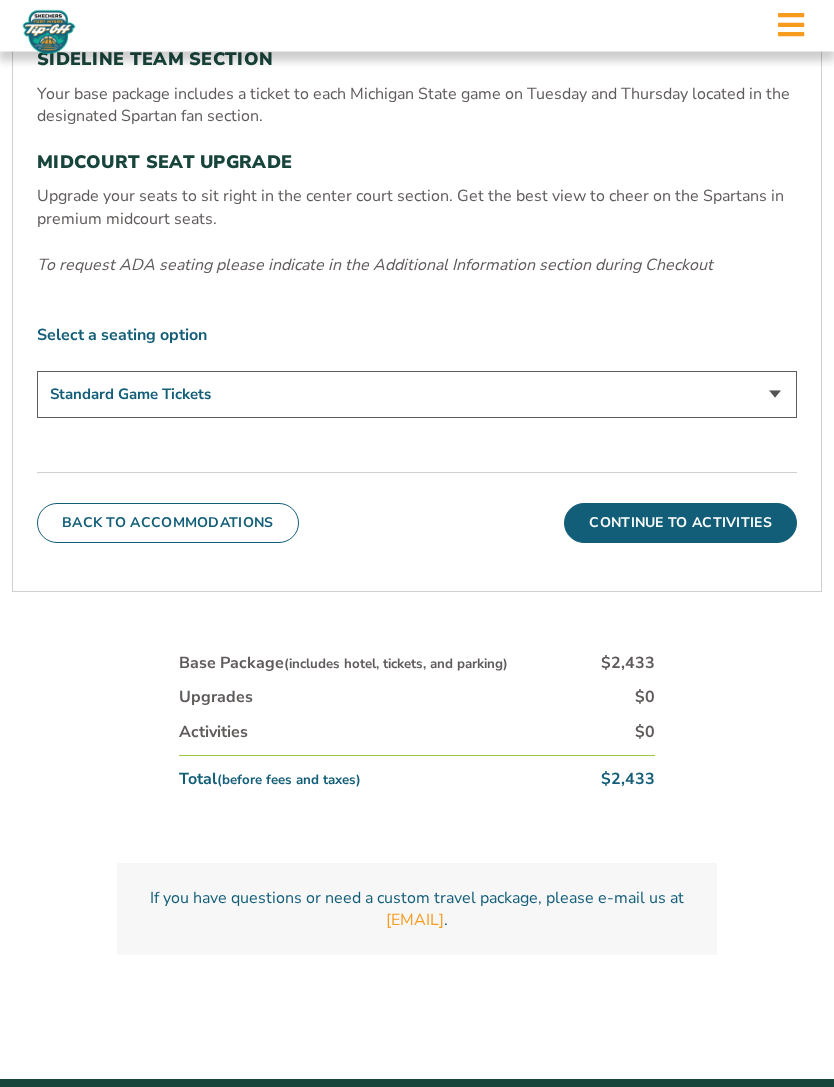 scroll, scrollTop: 861, scrollLeft: 0, axis: vertical 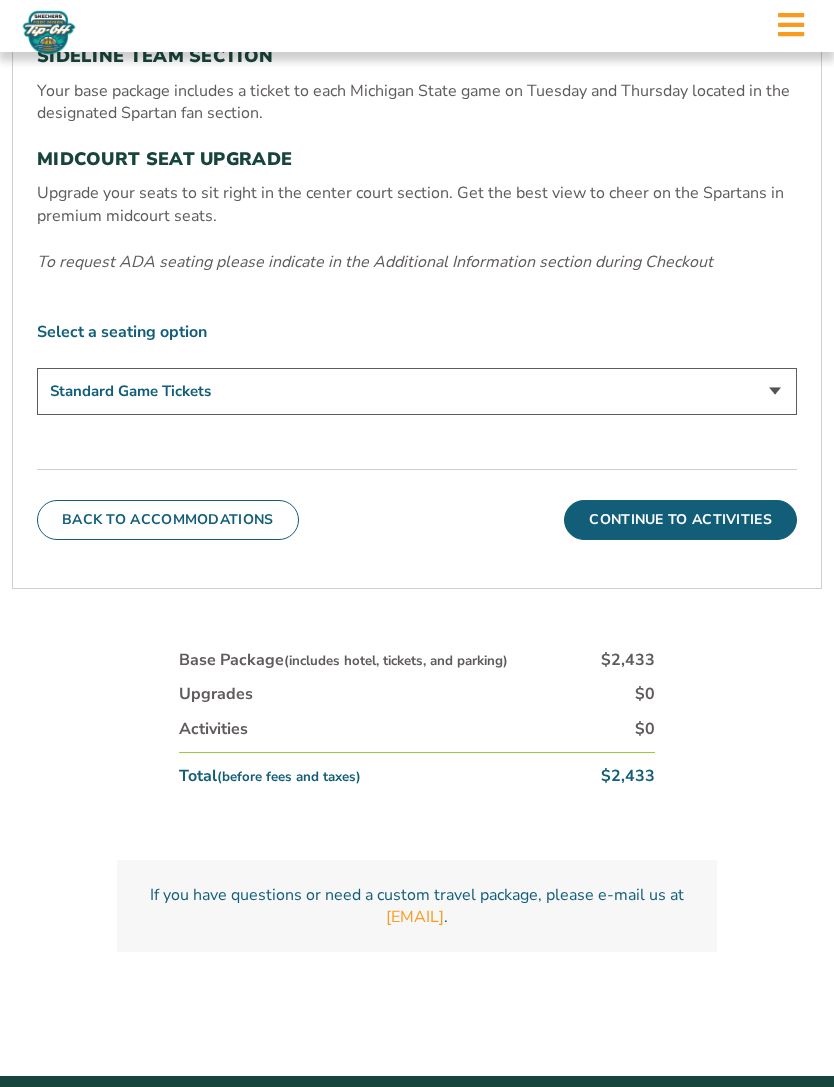 click on "Continue To Activities" at bounding box center (680, 520) 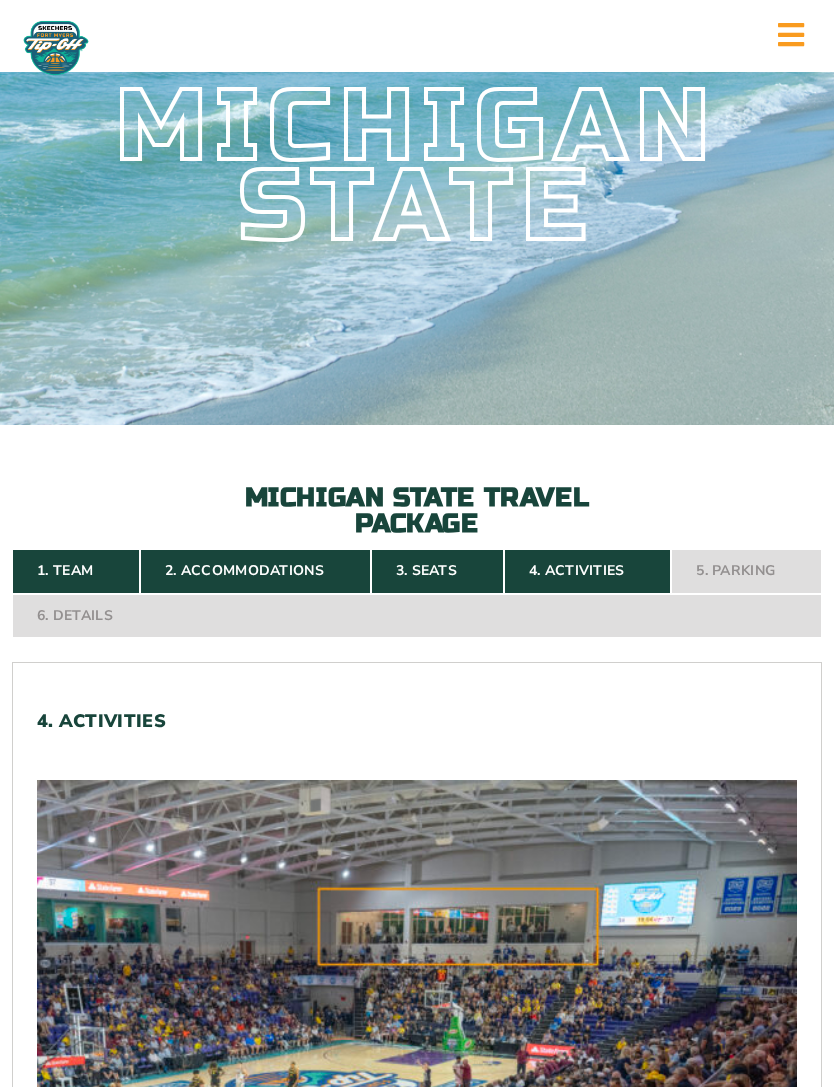 scroll, scrollTop: 0, scrollLeft: 0, axis: both 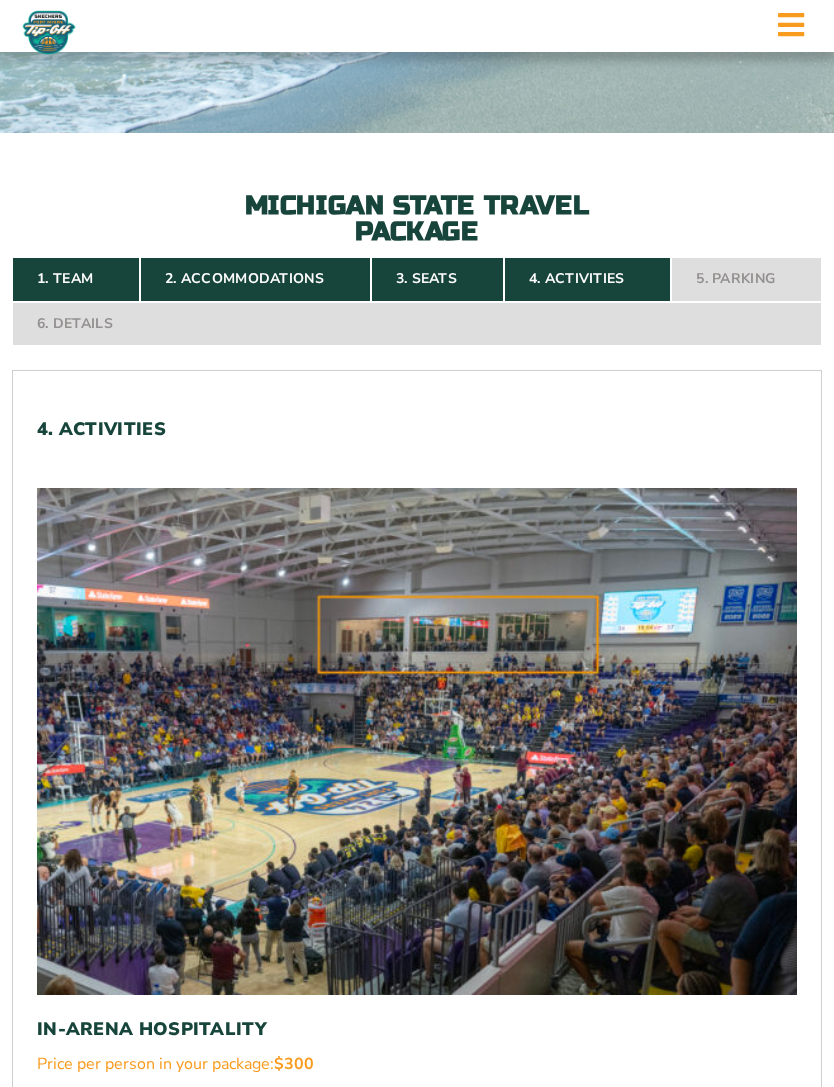 click on "3. Seats" at bounding box center [437, 279] 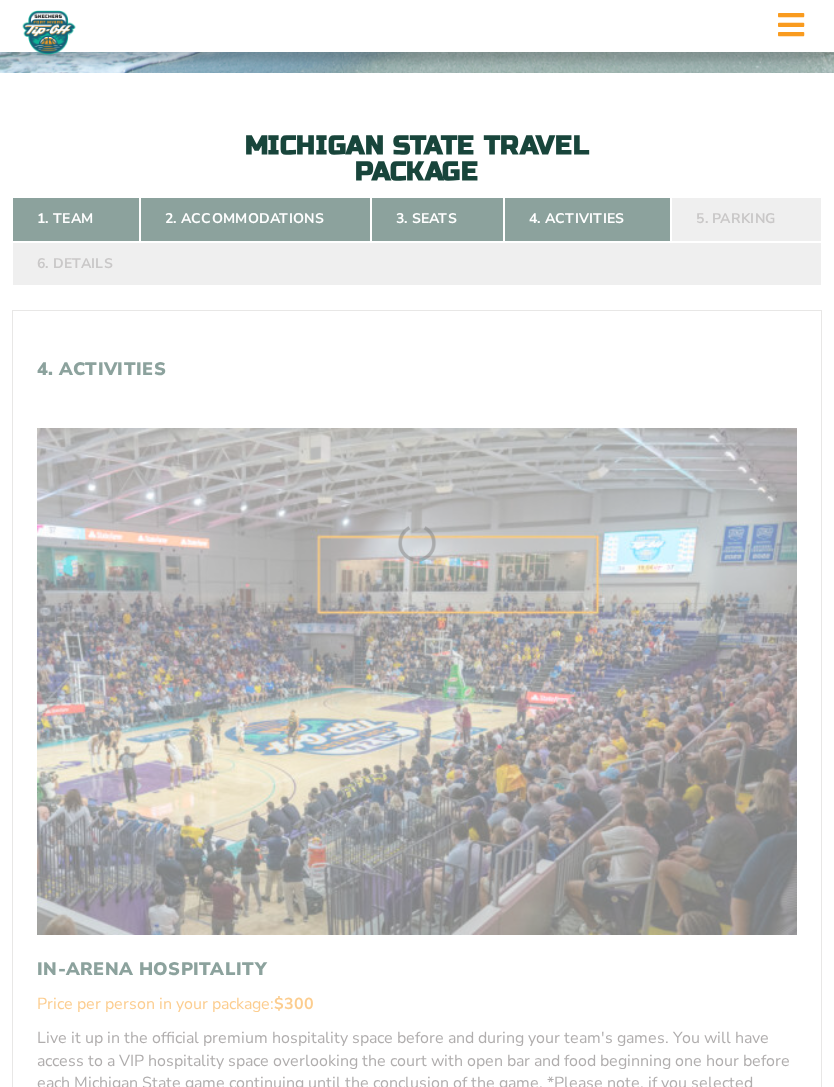 scroll, scrollTop: 516, scrollLeft: 0, axis: vertical 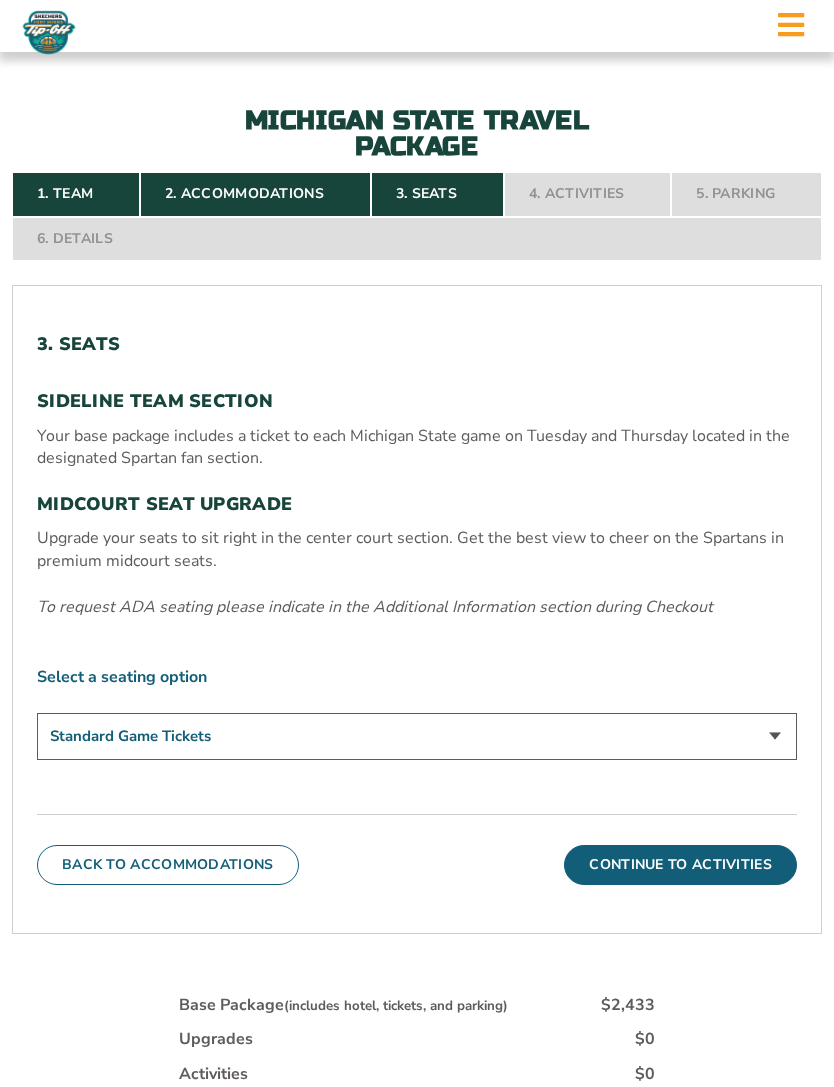 click on "Standard Game Tickets
Midcourt Seat Upgrade (+$140 per person)" at bounding box center (417, 736) 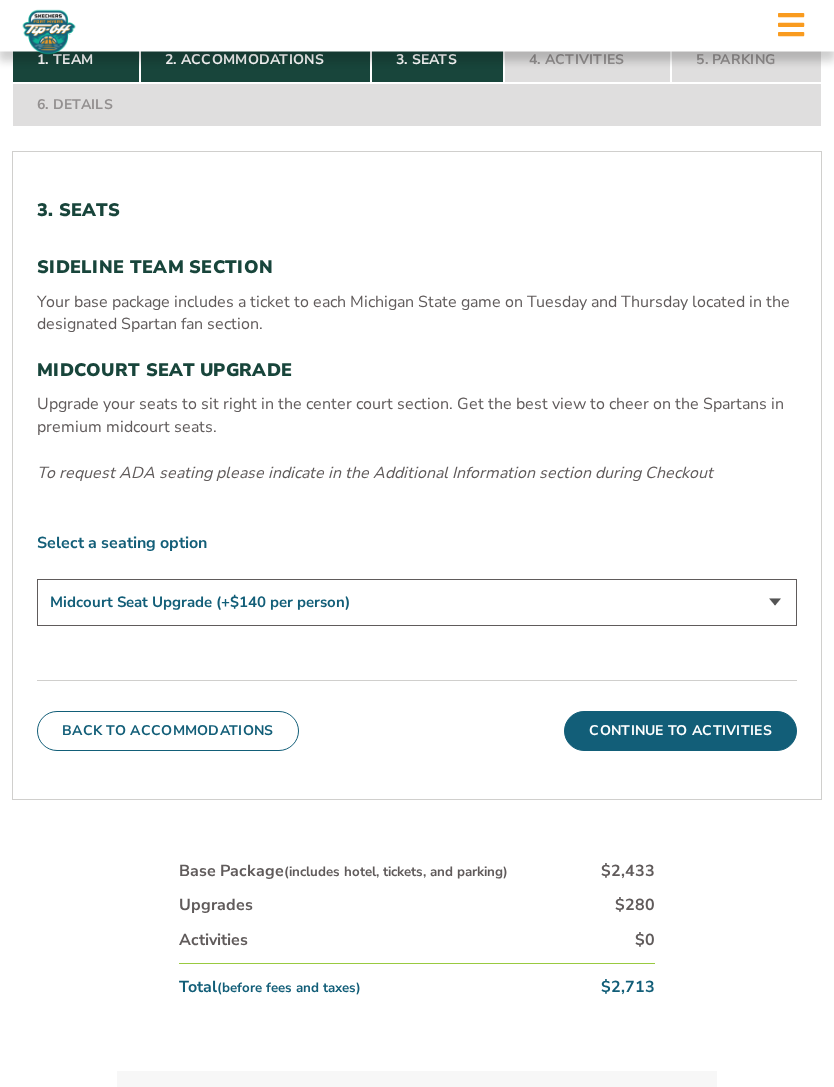scroll, scrollTop: 650, scrollLeft: 0, axis: vertical 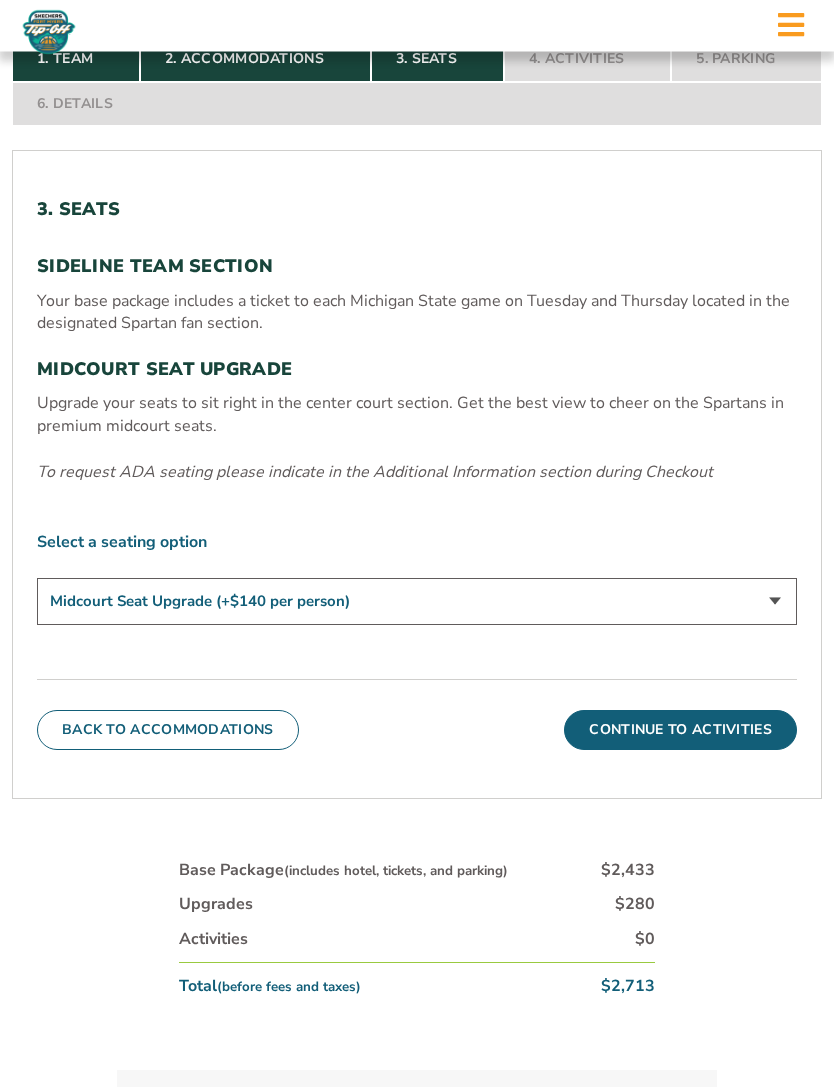 click on "Standard Game Tickets
Midcourt Seat Upgrade (+$140 per person)" at bounding box center [417, 602] 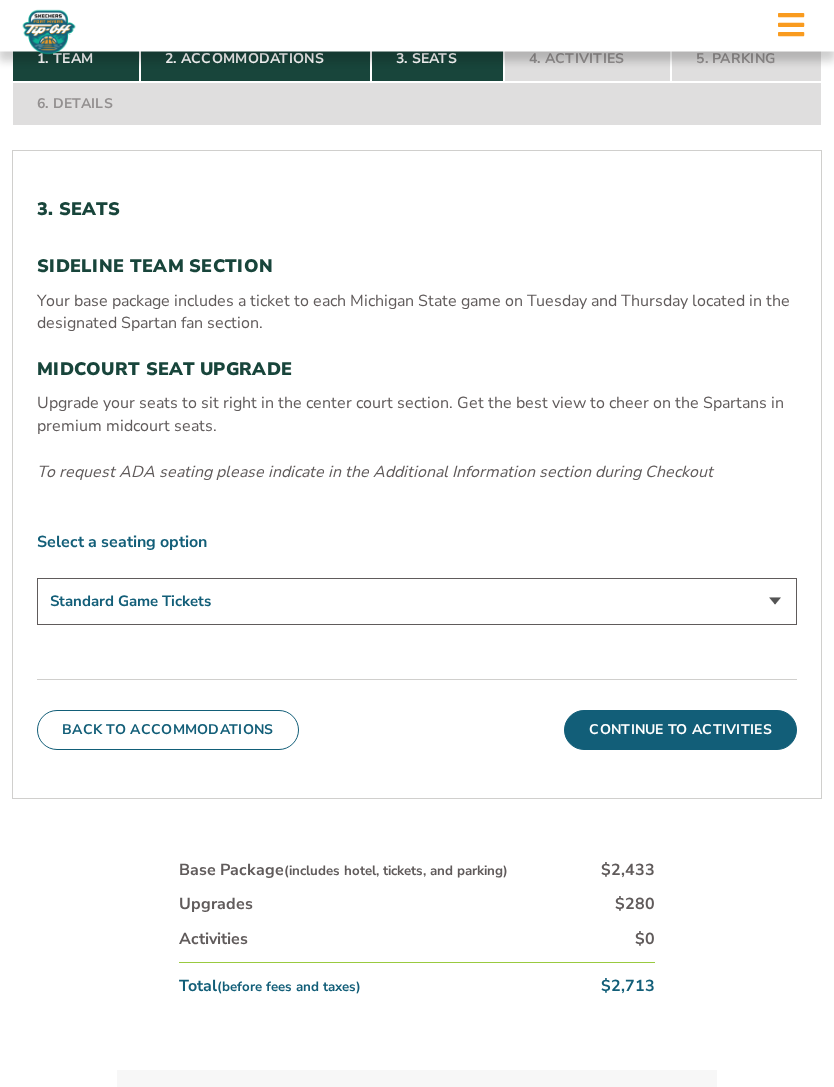 scroll, scrollTop: 651, scrollLeft: 0, axis: vertical 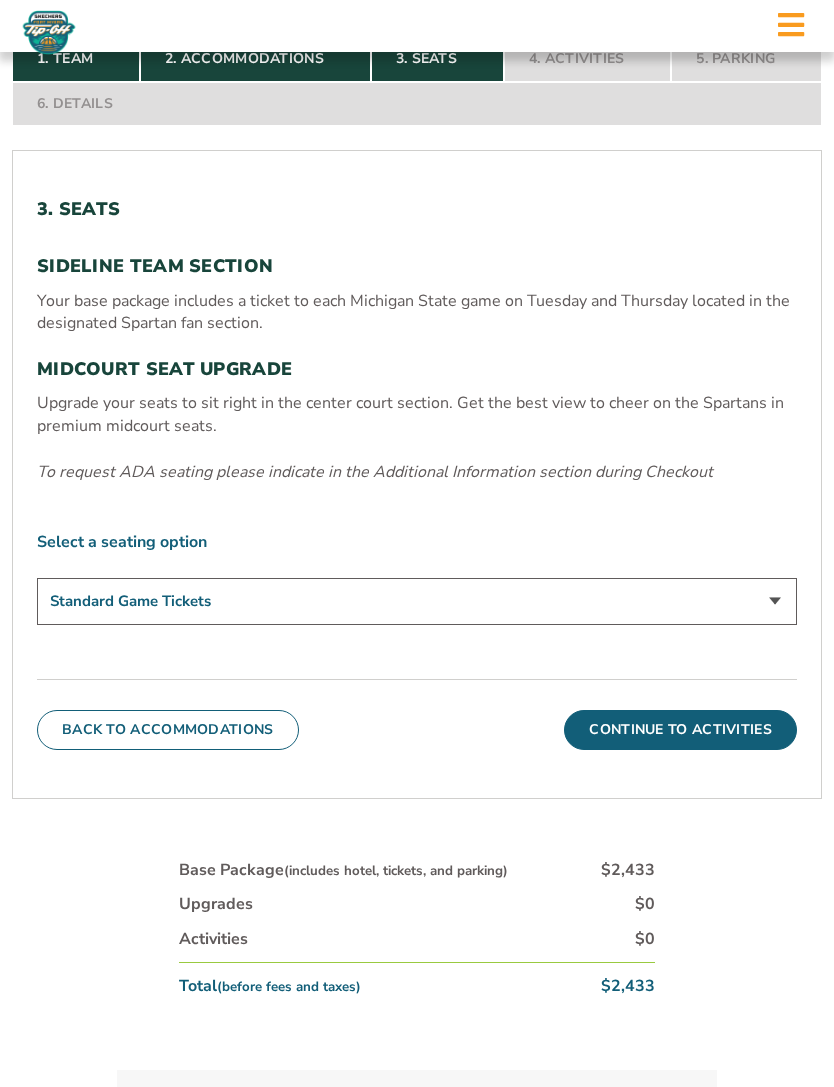 click on "Continue To Activities" at bounding box center [680, 730] 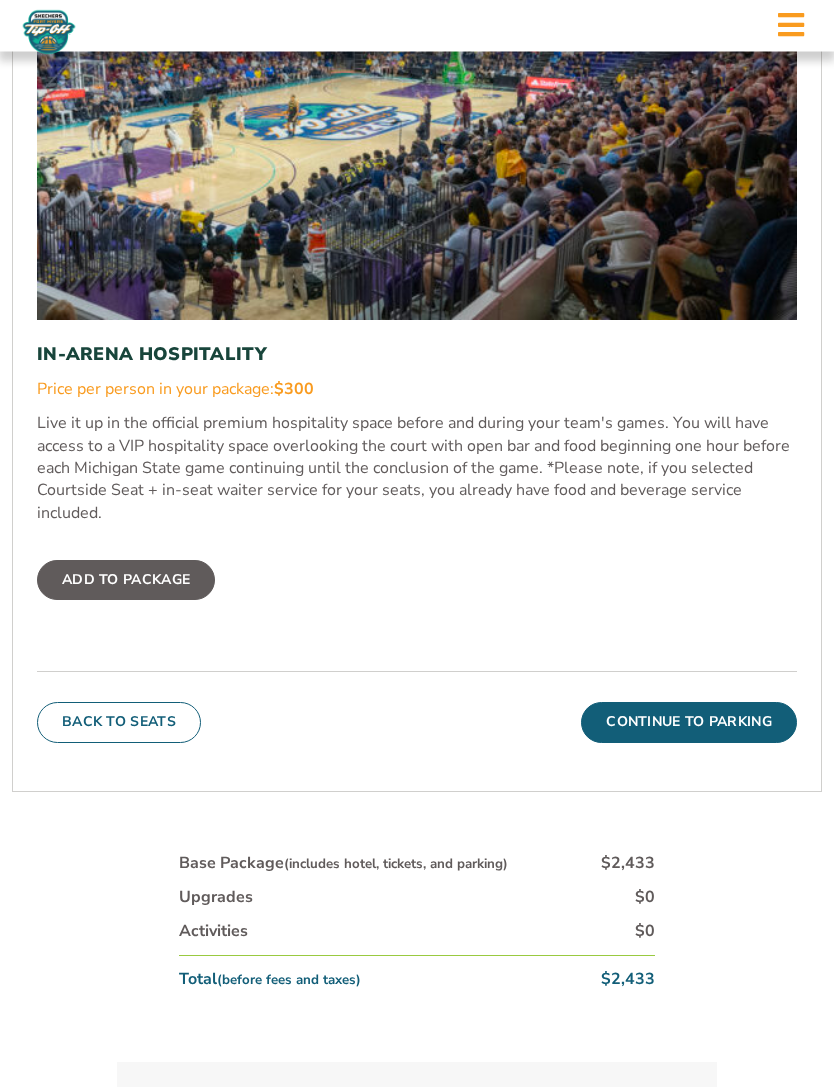 scroll, scrollTop: 1111, scrollLeft: 0, axis: vertical 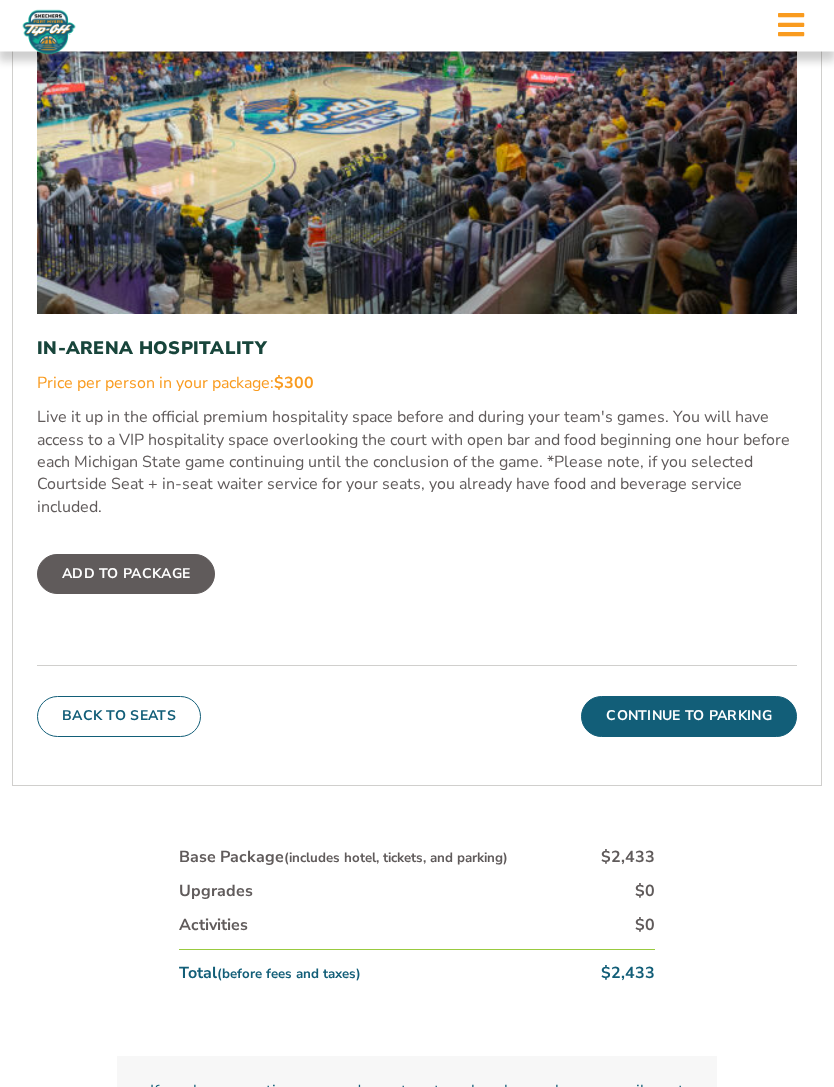click on "Continue To Parking" at bounding box center (689, 717) 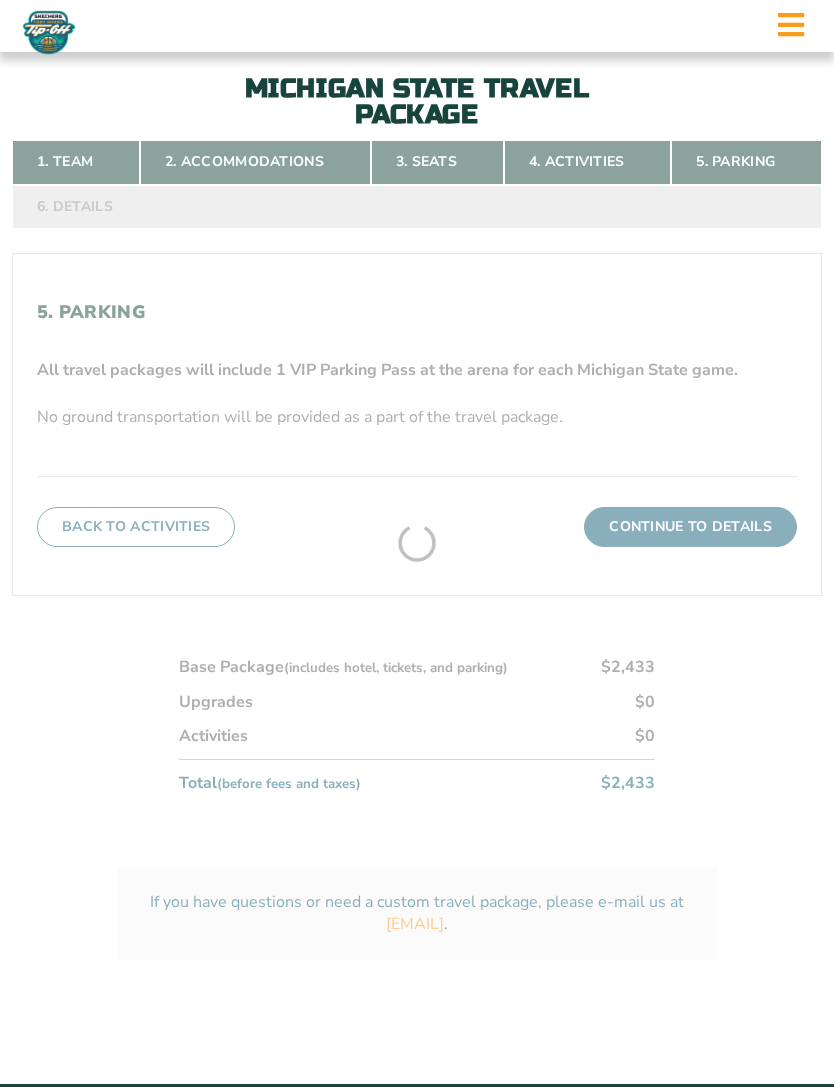 scroll, scrollTop: 516, scrollLeft: 0, axis: vertical 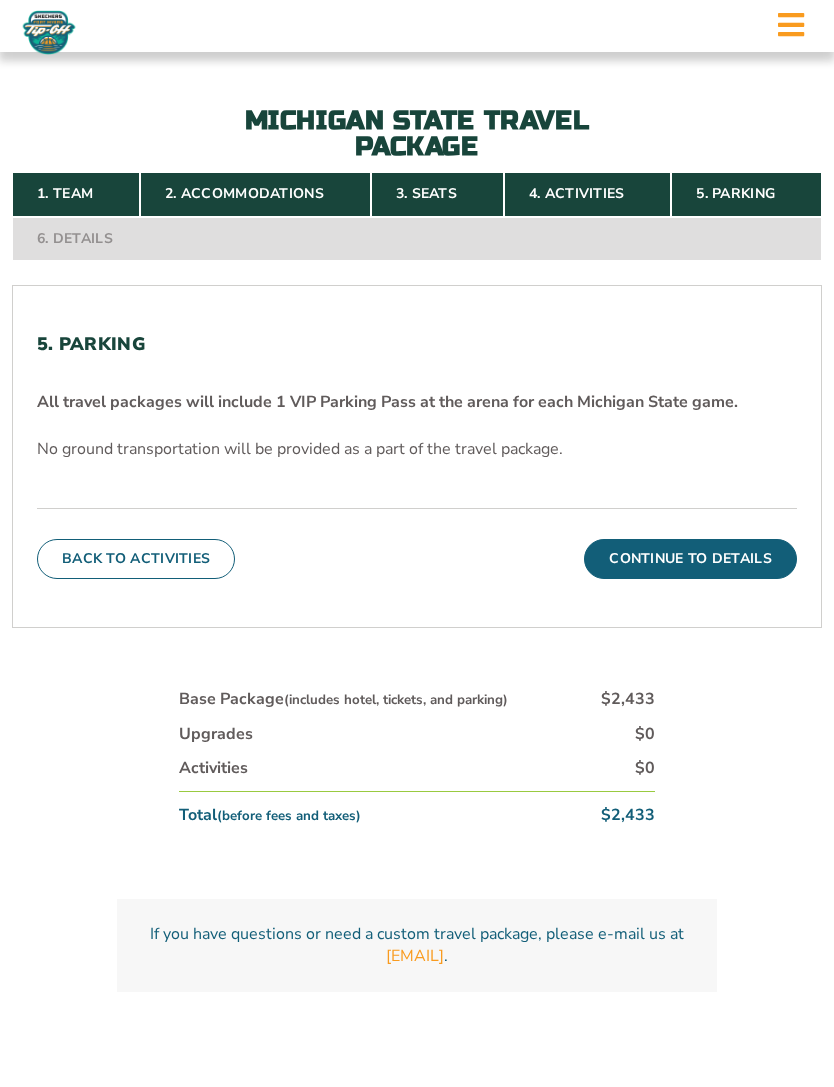 click on "Continue To Details" at bounding box center [690, 559] 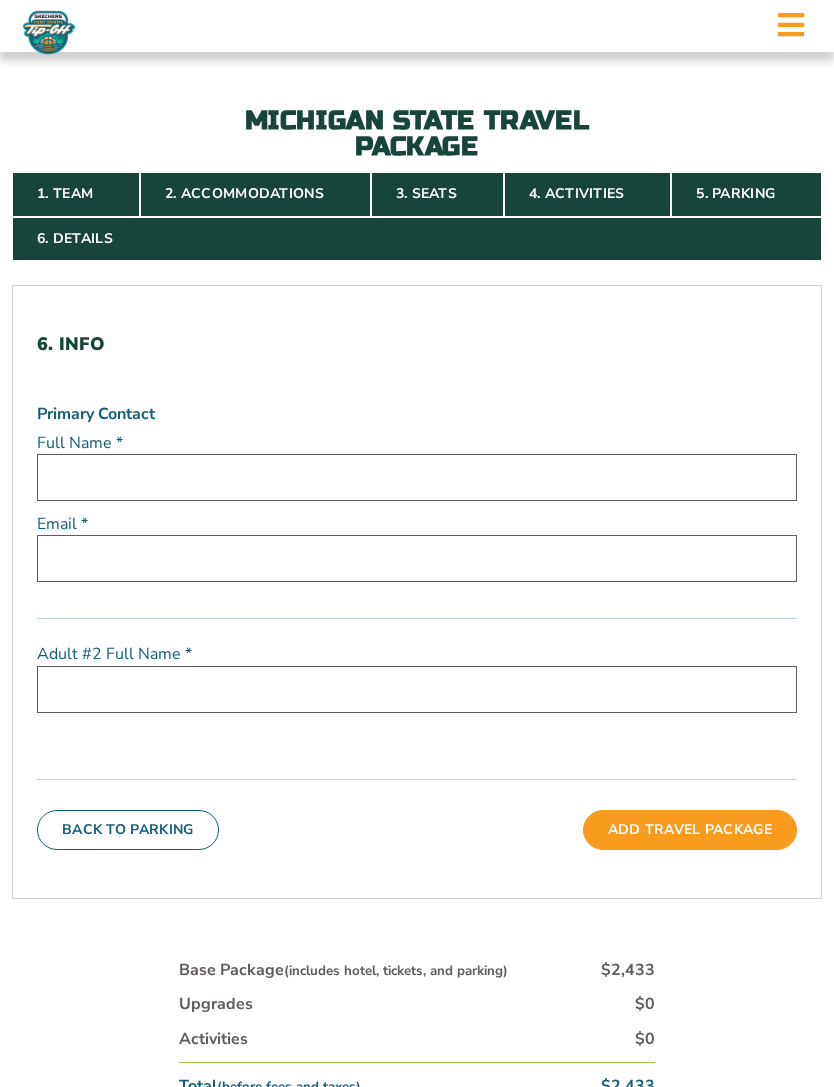 click at bounding box center [417, 477] 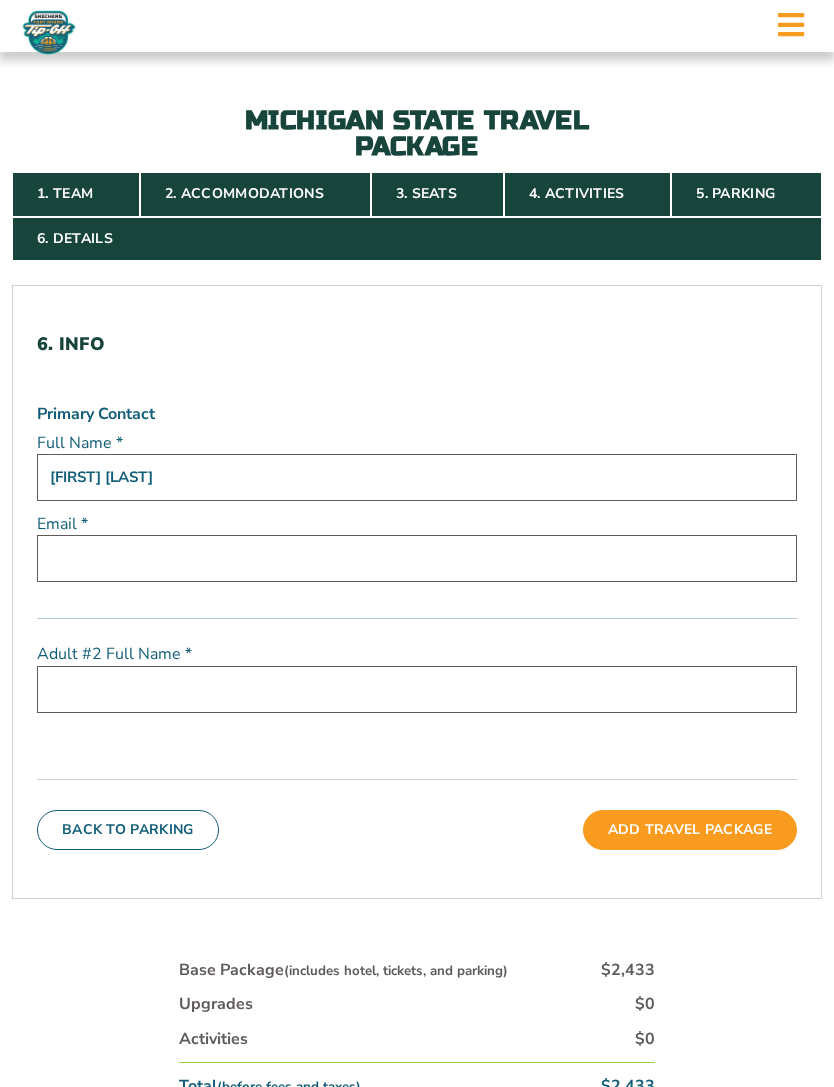 type on "[EMAIL]" 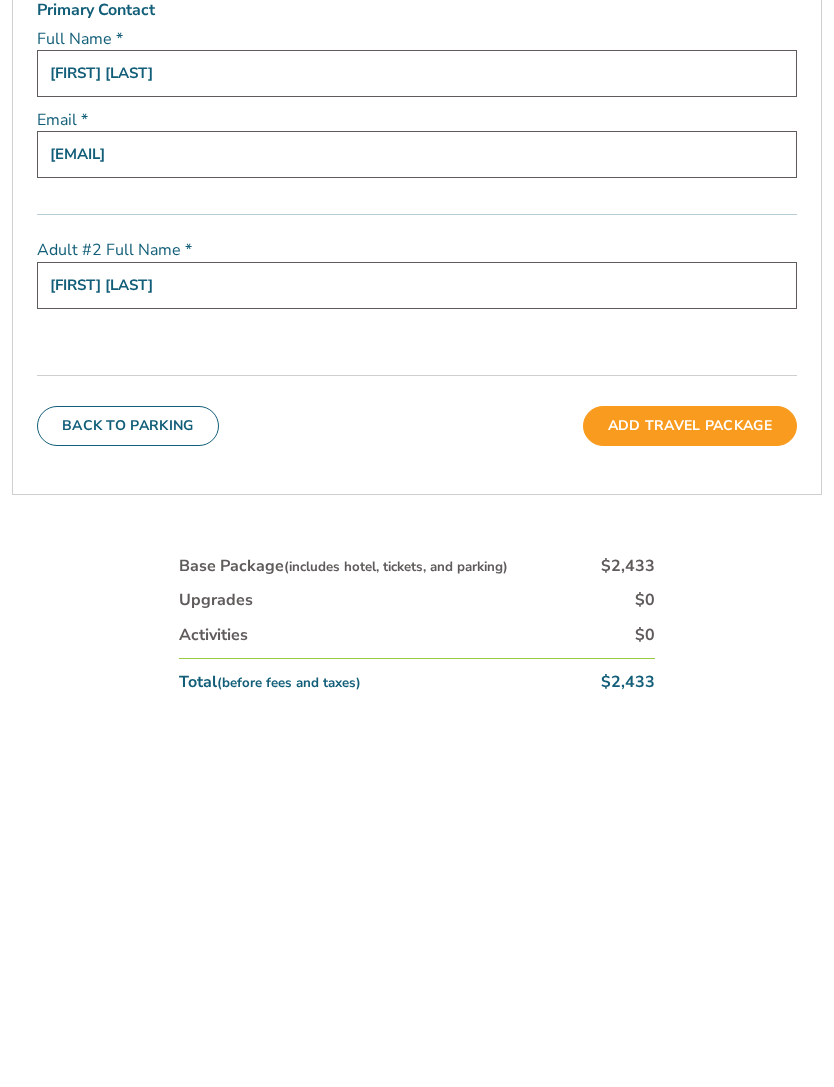 scroll, scrollTop: 582, scrollLeft: 0, axis: vertical 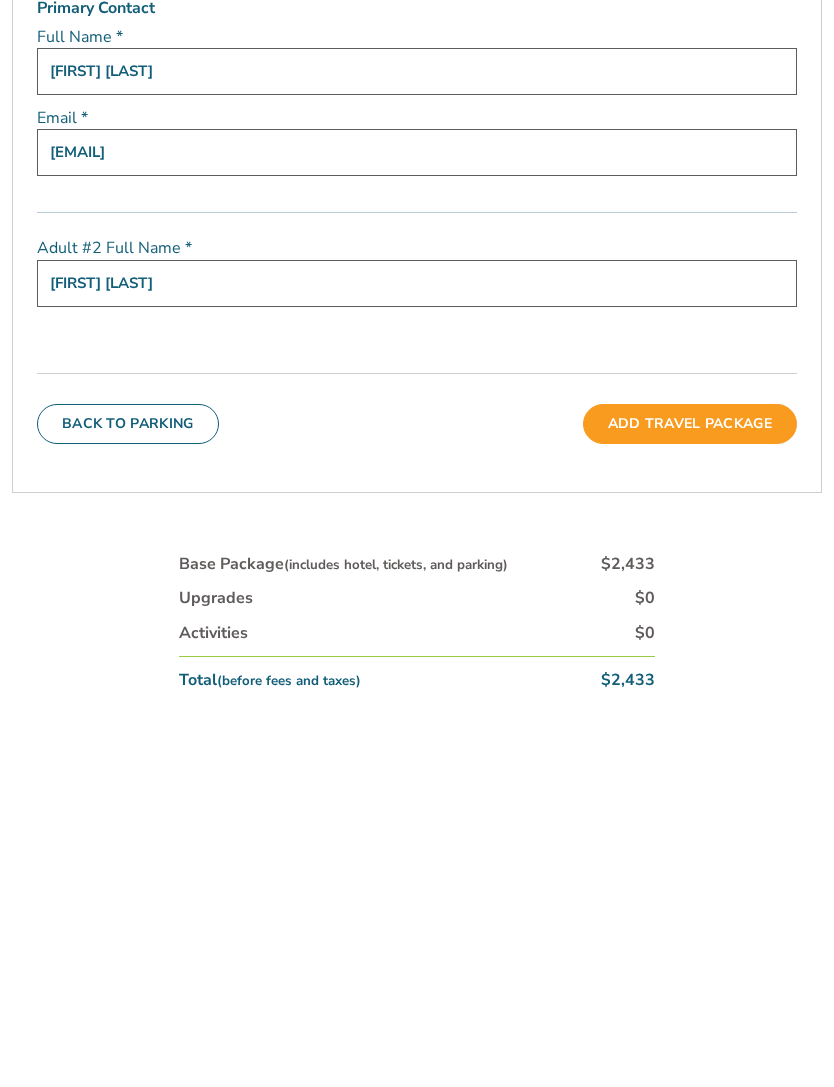 type on "[FIRST] [LAST]" 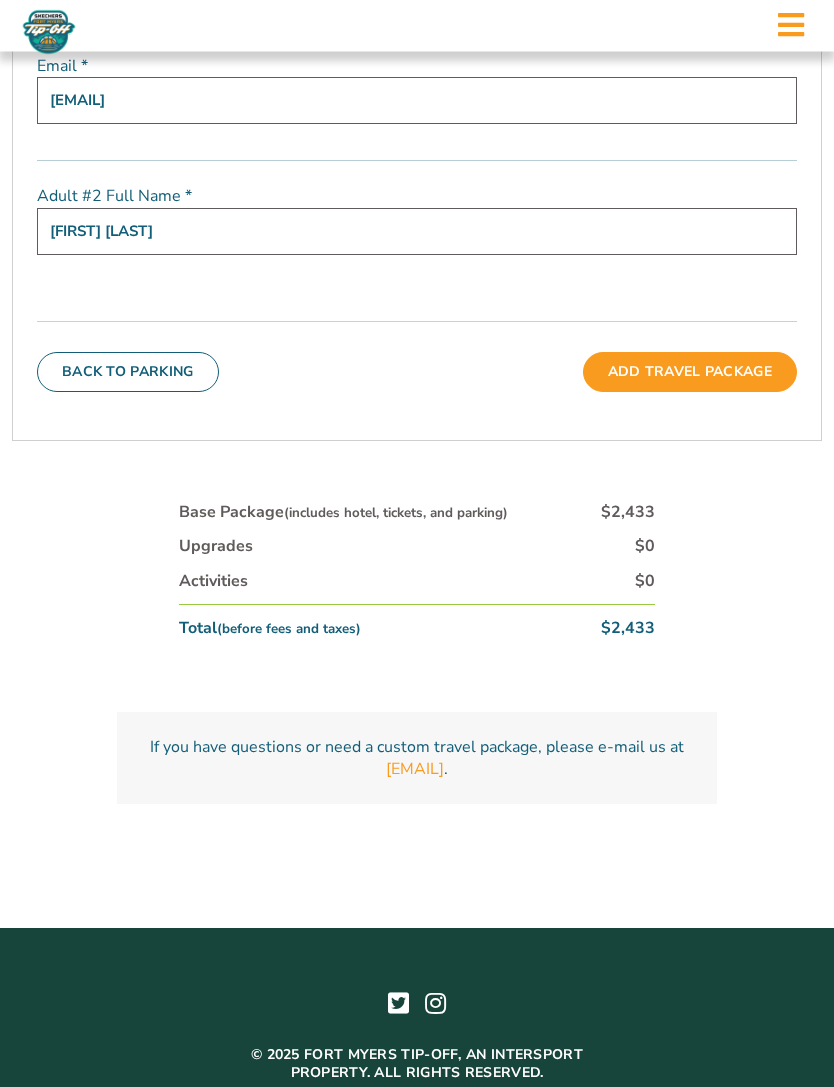 scroll, scrollTop: 976, scrollLeft: 0, axis: vertical 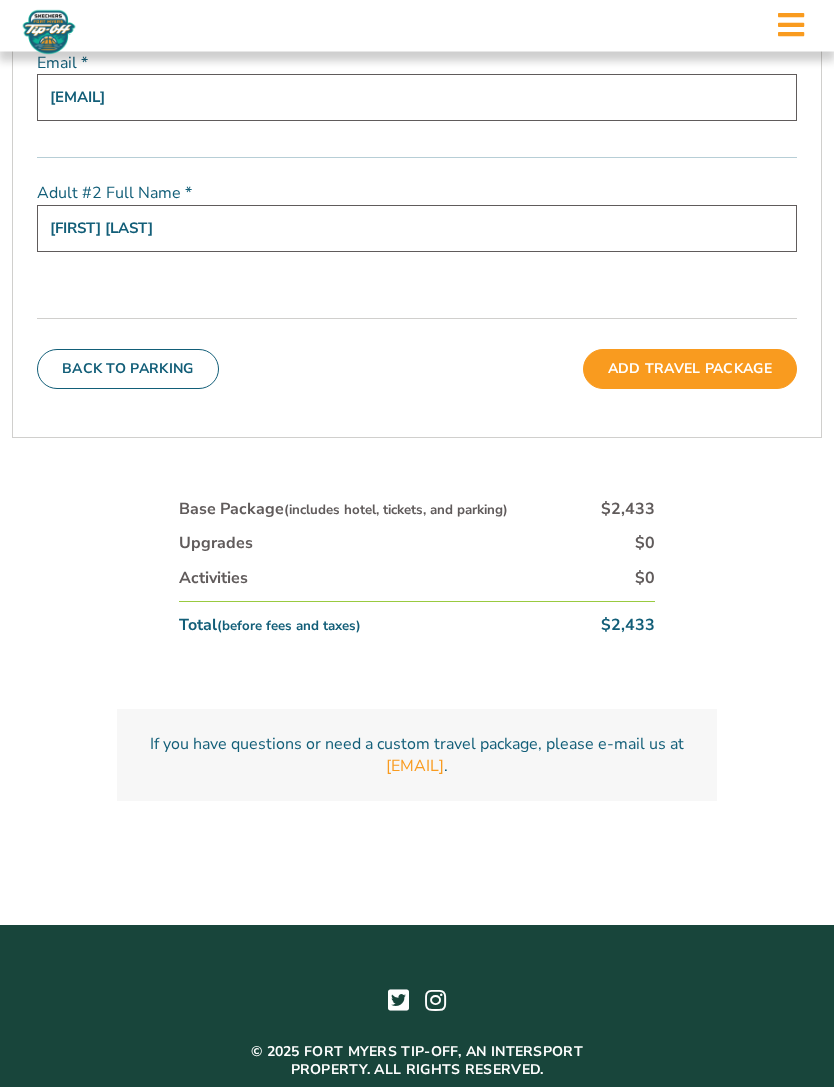 click on "Add Travel Package" at bounding box center (690, 370) 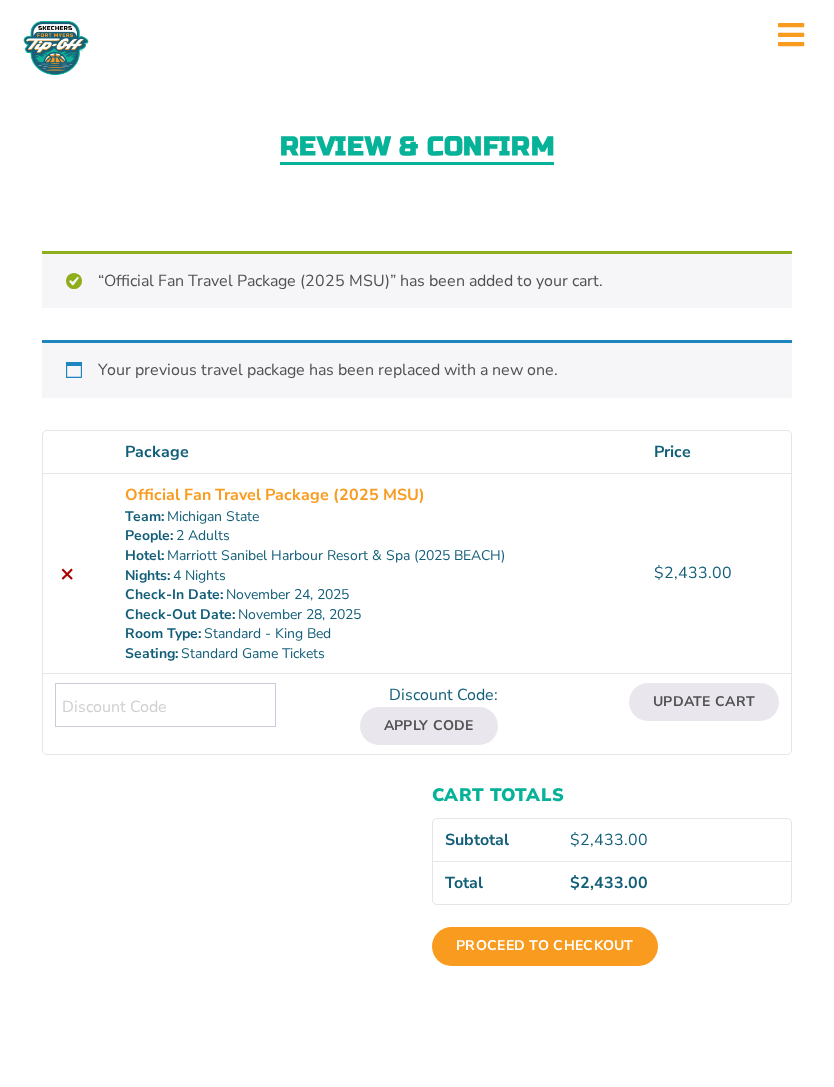 scroll, scrollTop: 0, scrollLeft: 0, axis: both 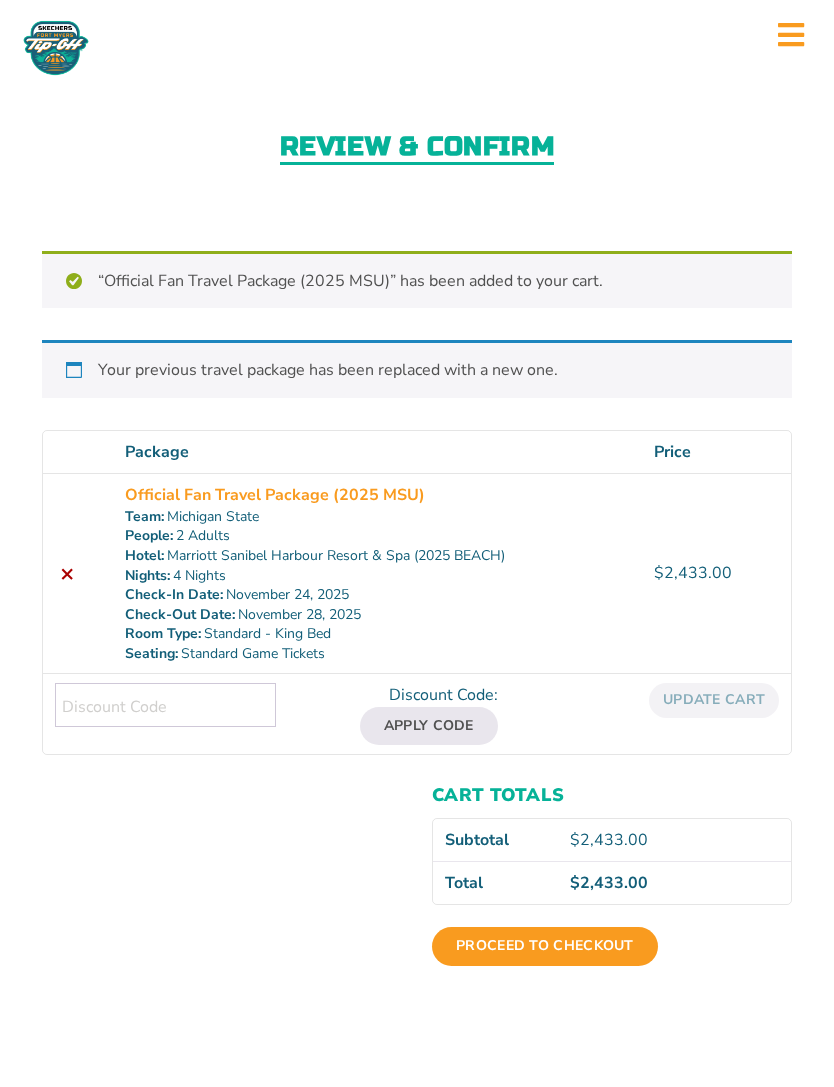click on "Your previous travel package has been replaced with a new one." at bounding box center (417, 368) 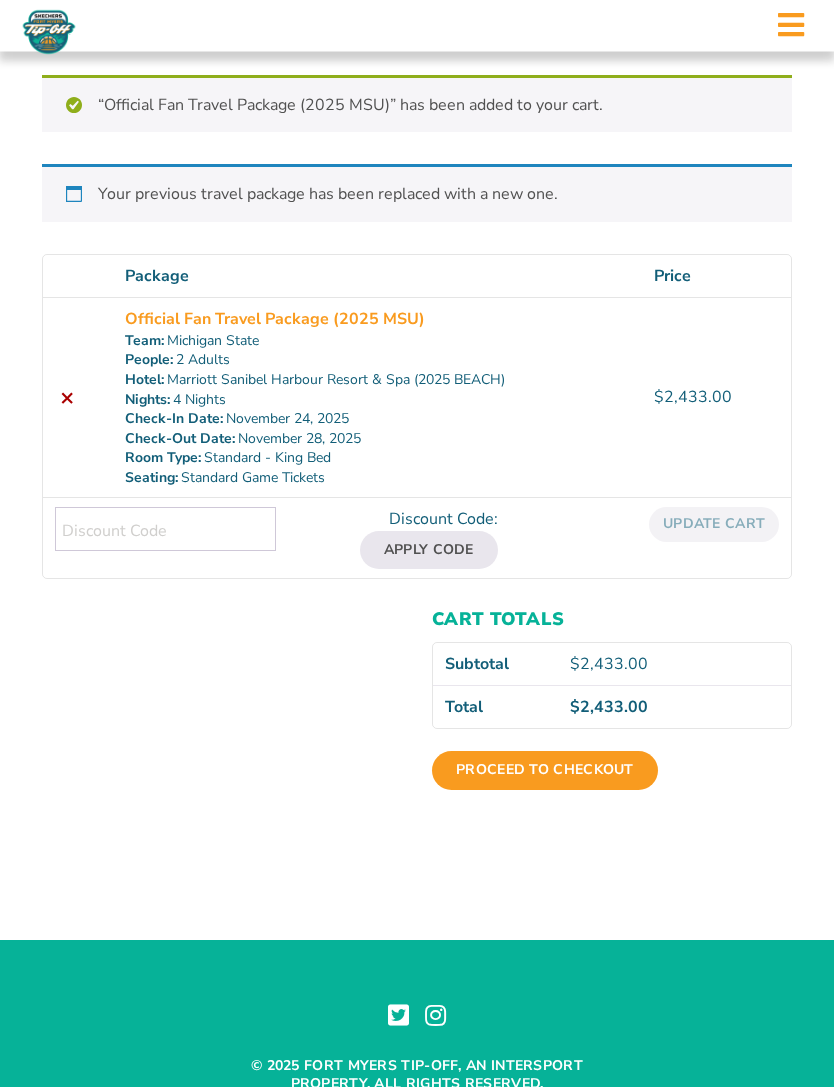 scroll, scrollTop: 177, scrollLeft: 0, axis: vertical 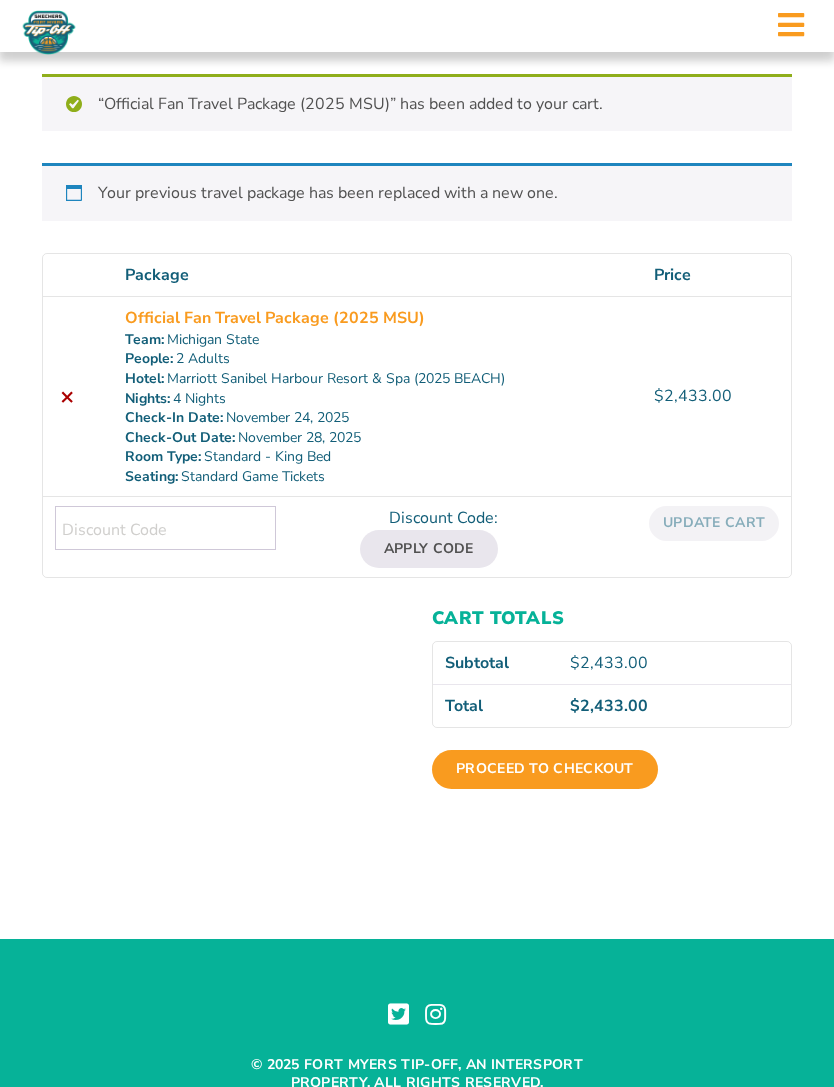 click on "Proceed to checkout" at bounding box center (545, 769) 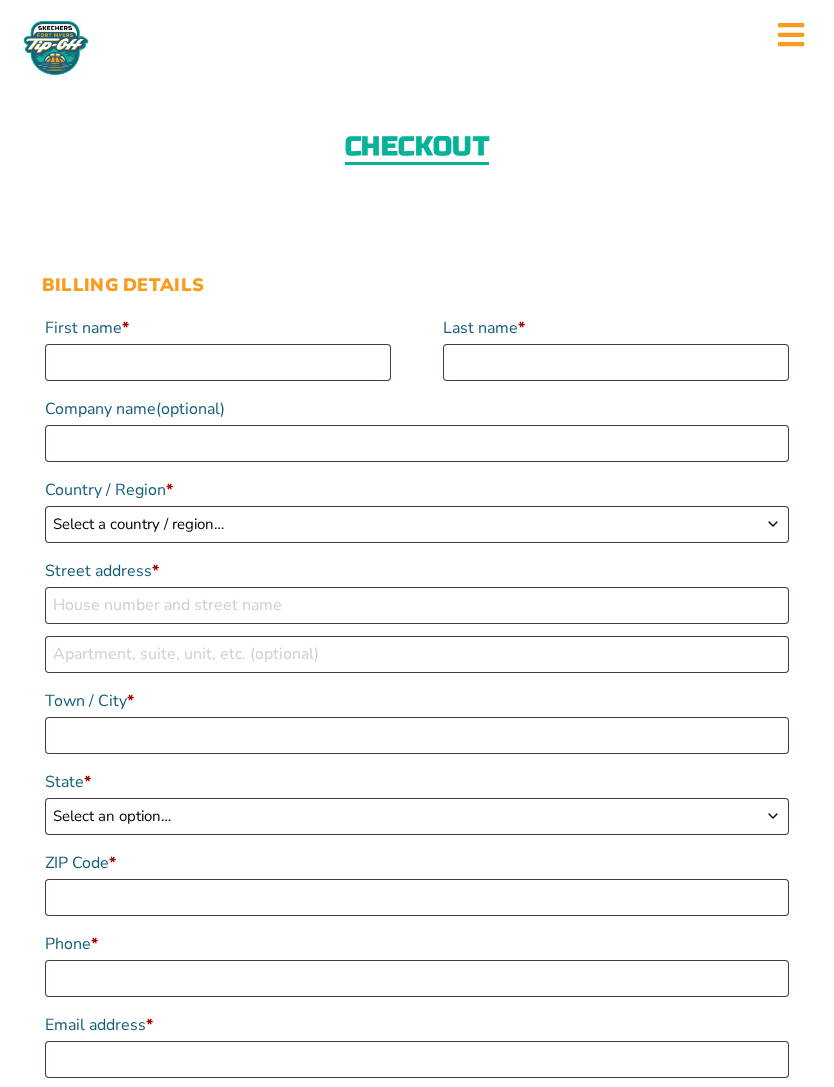 scroll, scrollTop: 0, scrollLeft: 0, axis: both 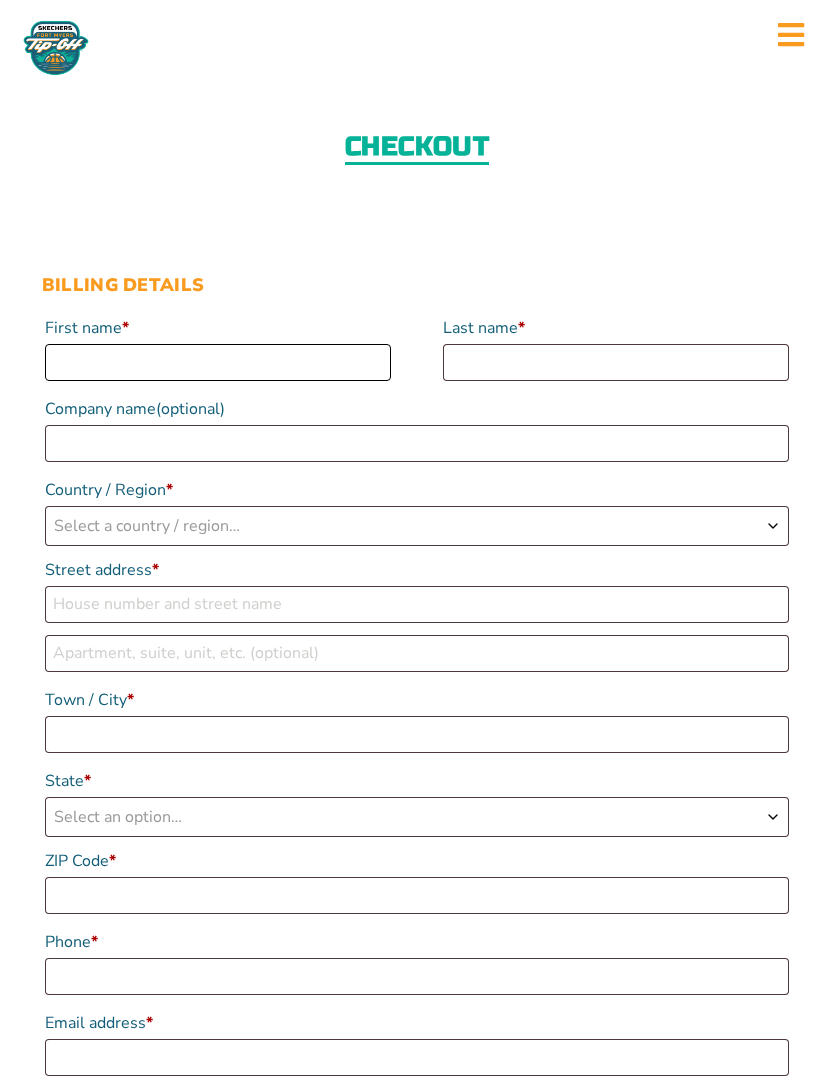 click on "First name  *" at bounding box center [218, 362] 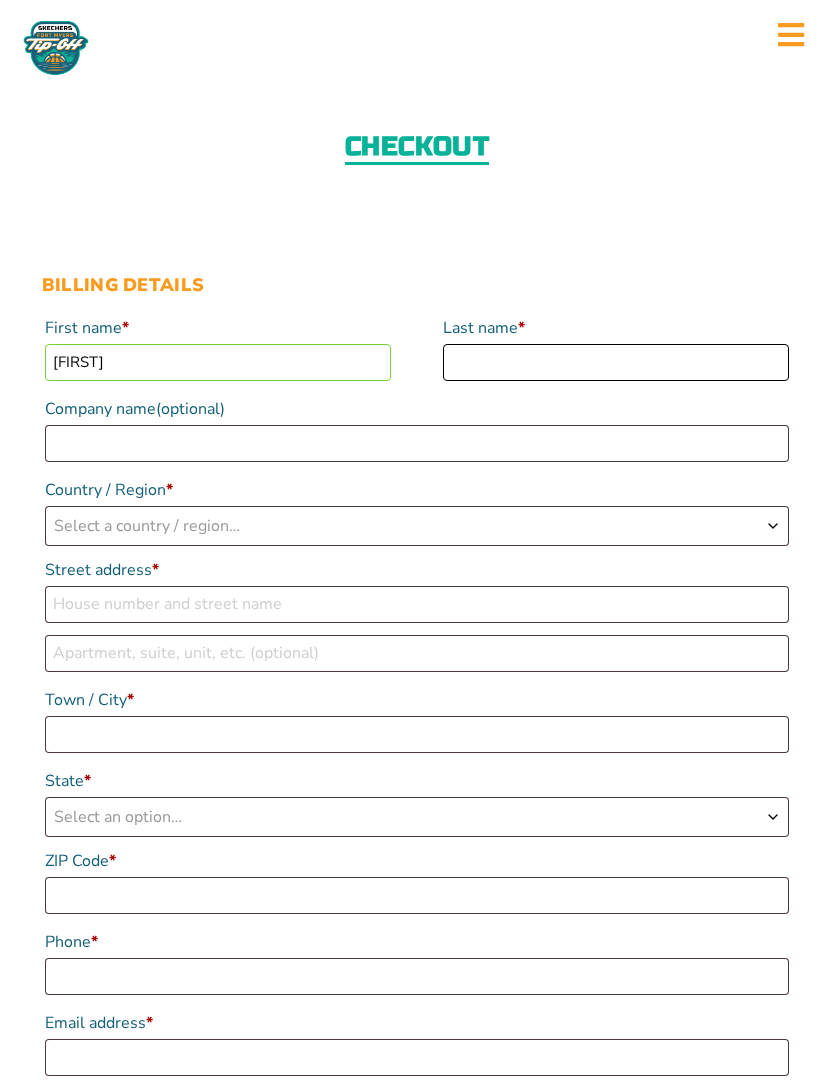 type on "Cress" 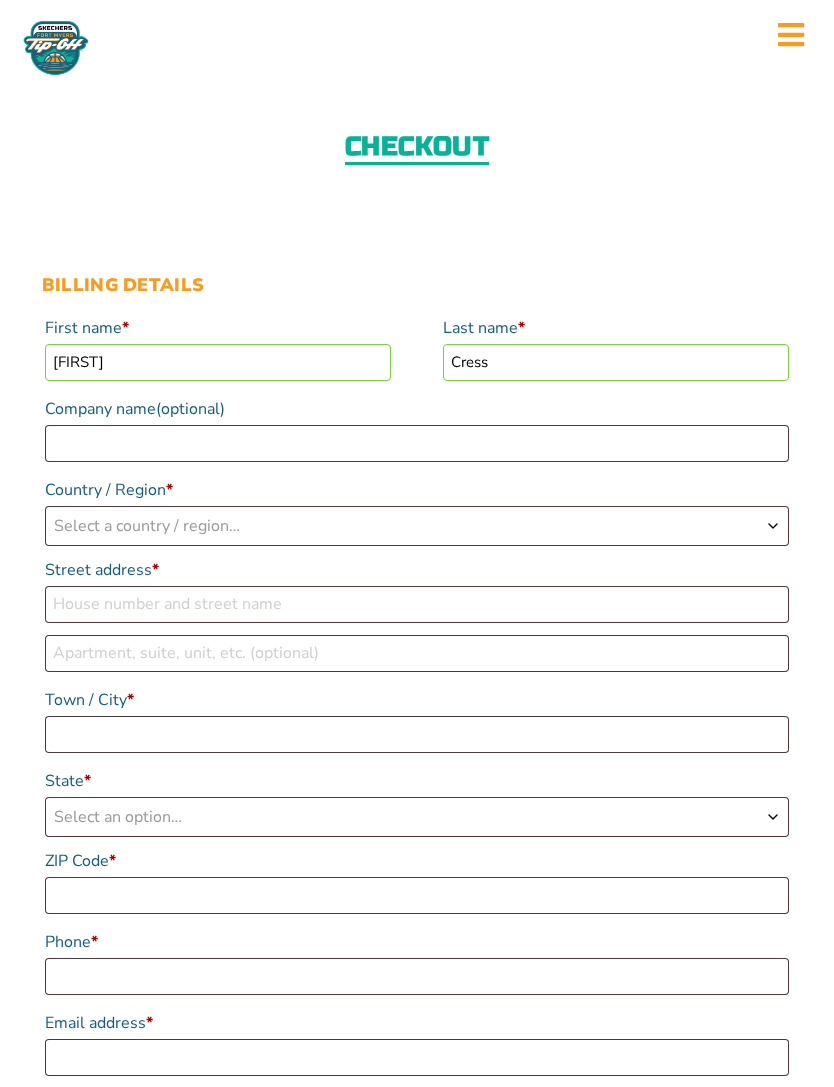 click on "Select a country / region…" at bounding box center [147, 526] 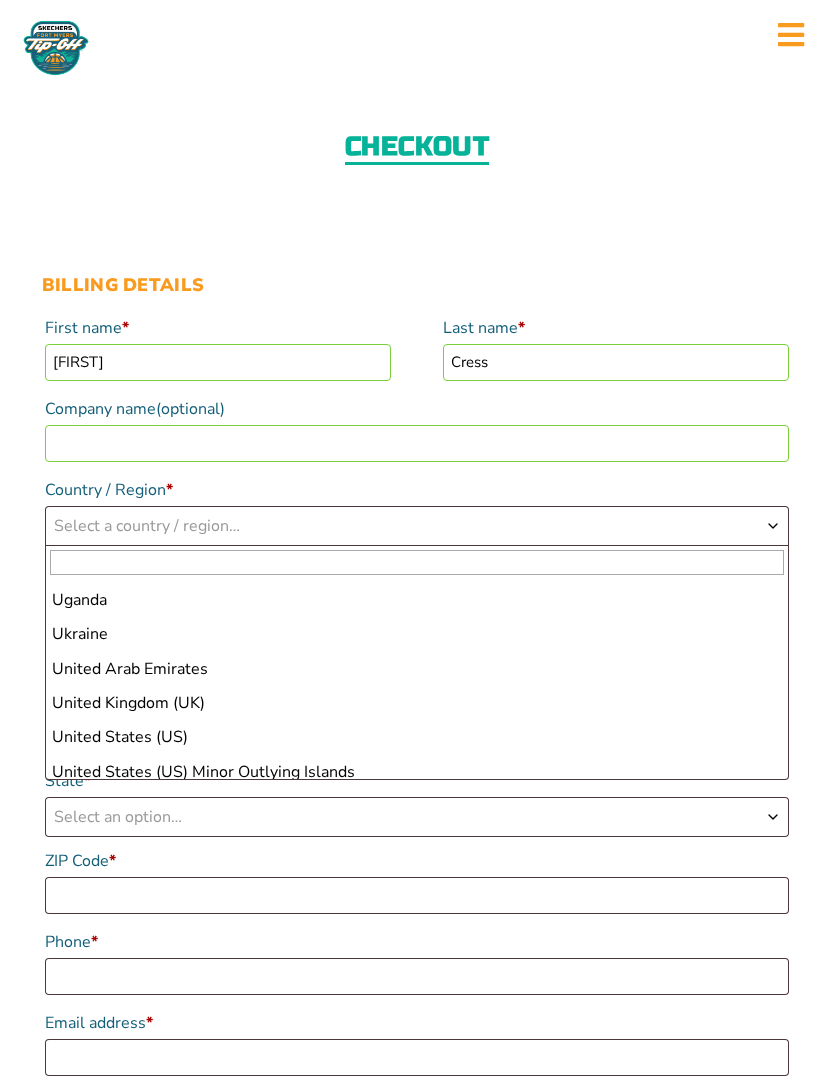 scroll, scrollTop: 7907, scrollLeft: 0, axis: vertical 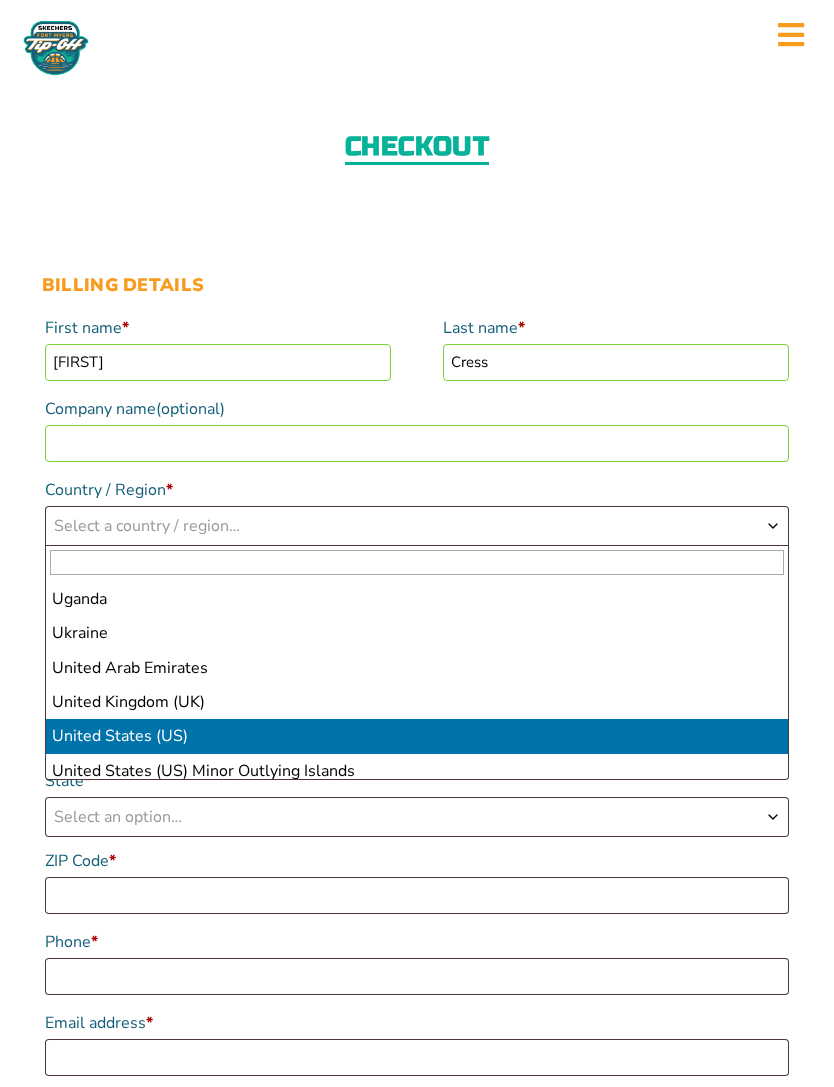 select on "US" 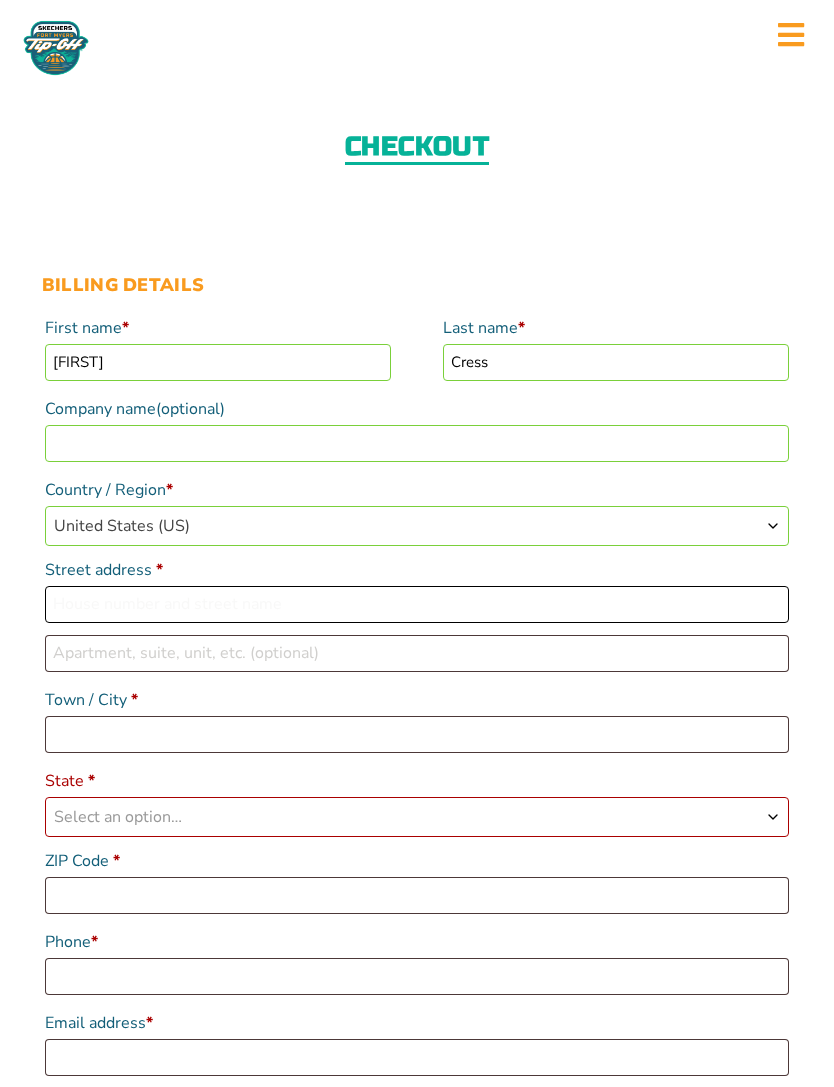 click on "Street address   *" at bounding box center (417, 604) 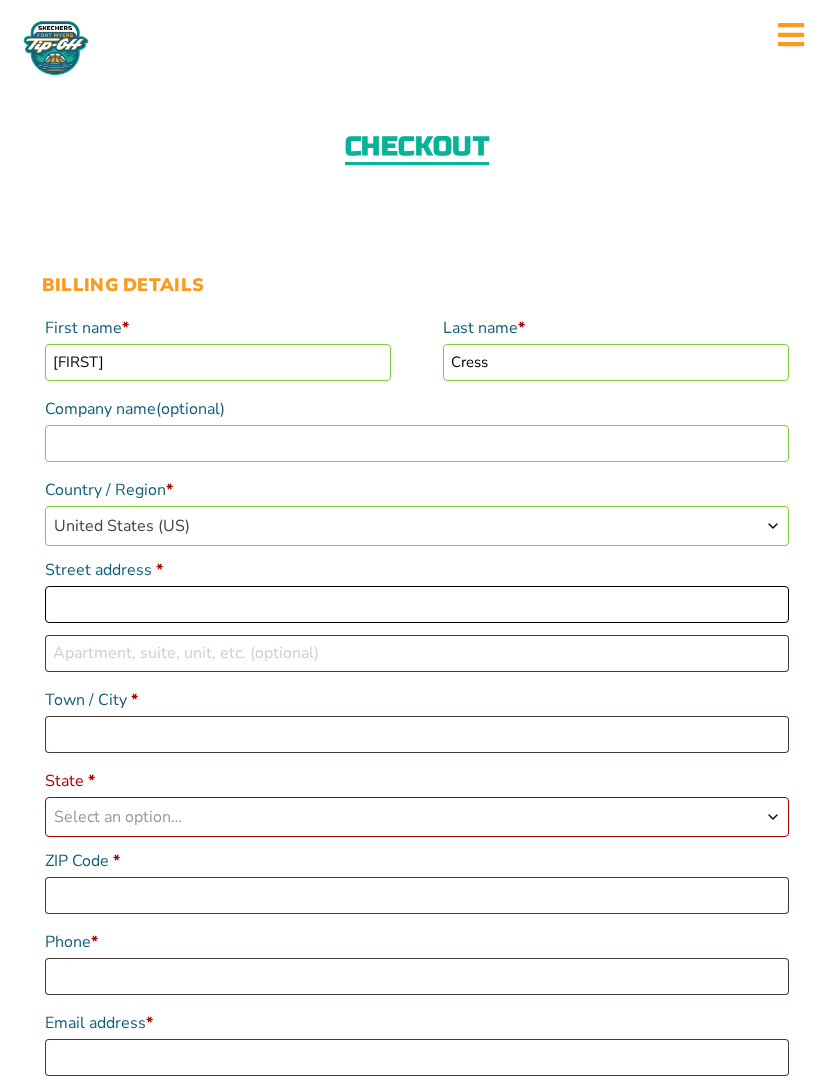 type on "3084 Buttrick Ave SE" 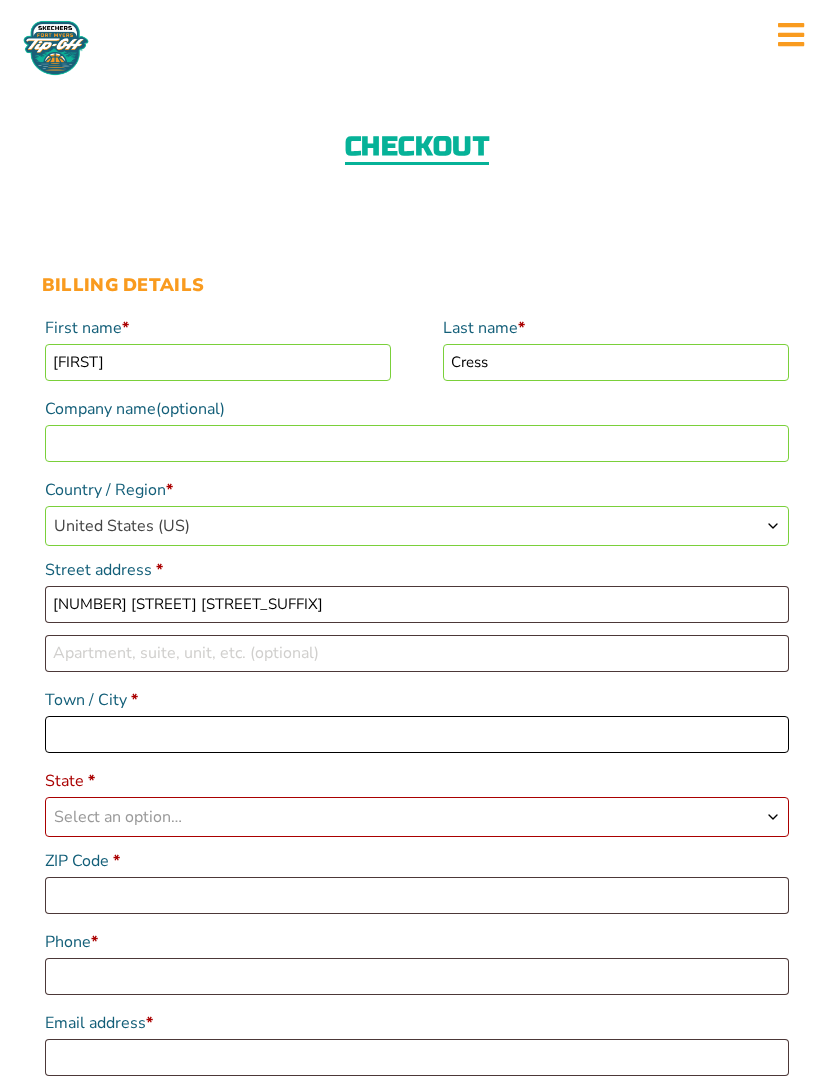 type on "Ada" 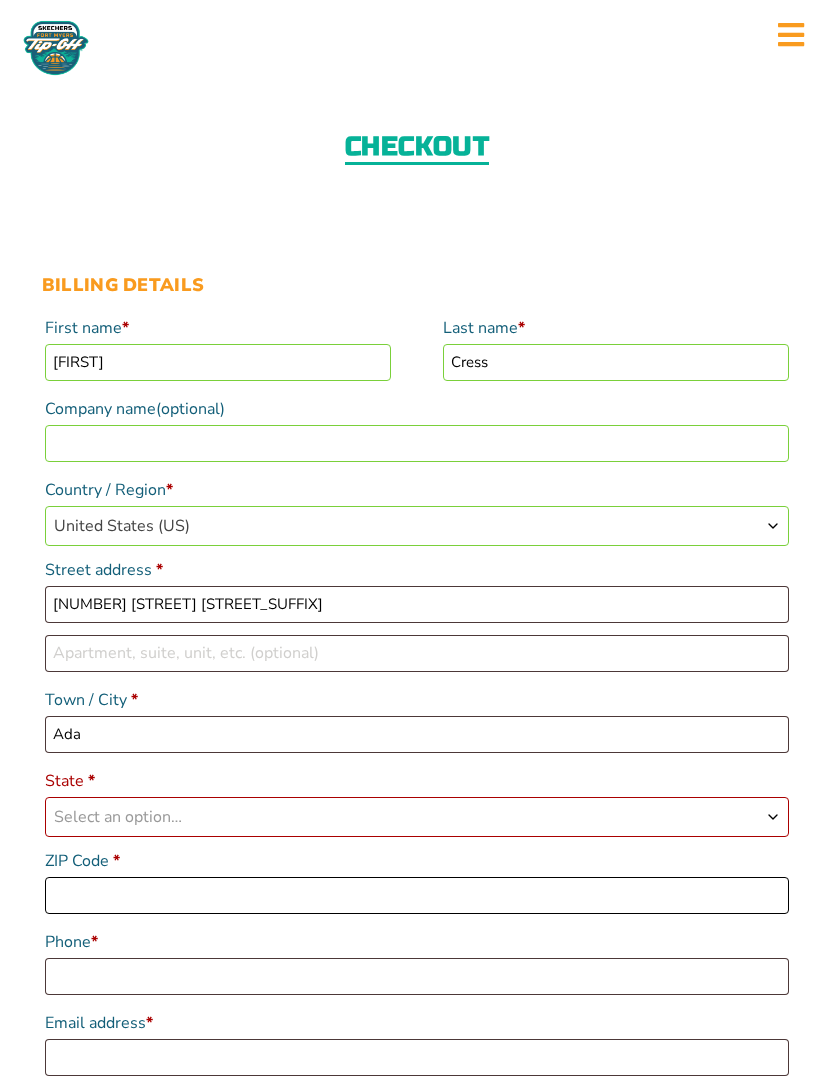 type on "49301" 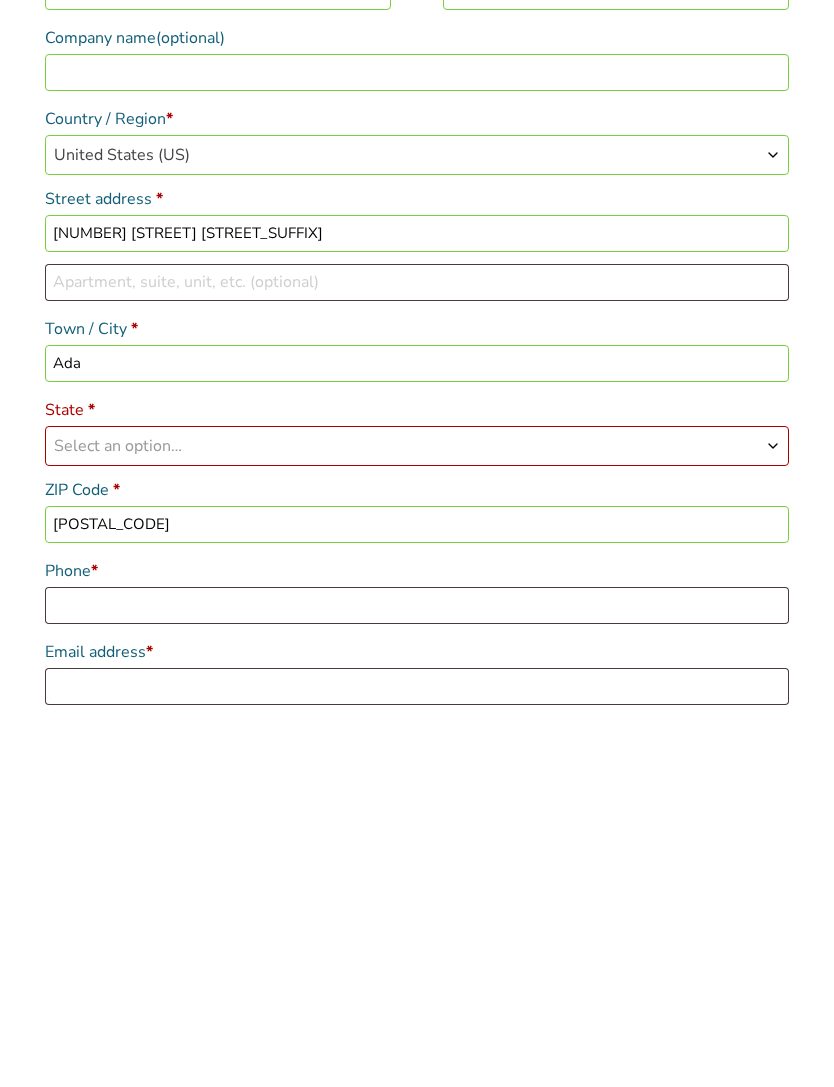 click on "Select an option…" at bounding box center [118, 786] 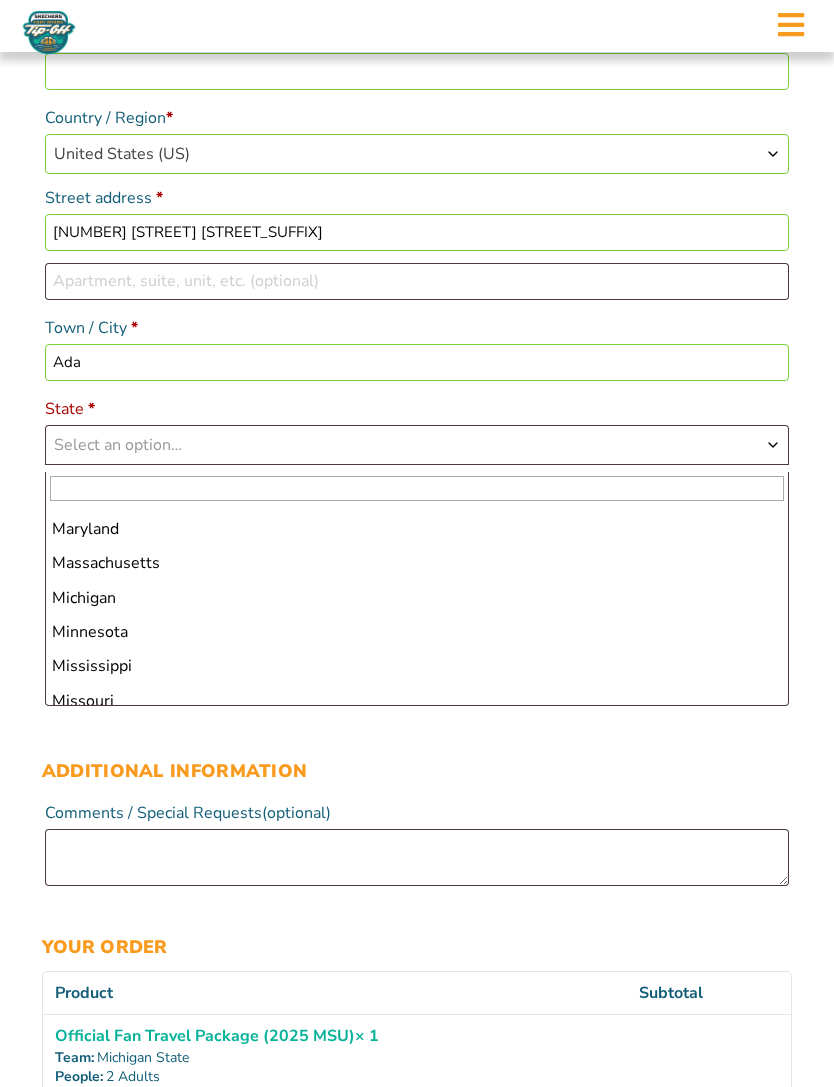 scroll, scrollTop: 696, scrollLeft: 0, axis: vertical 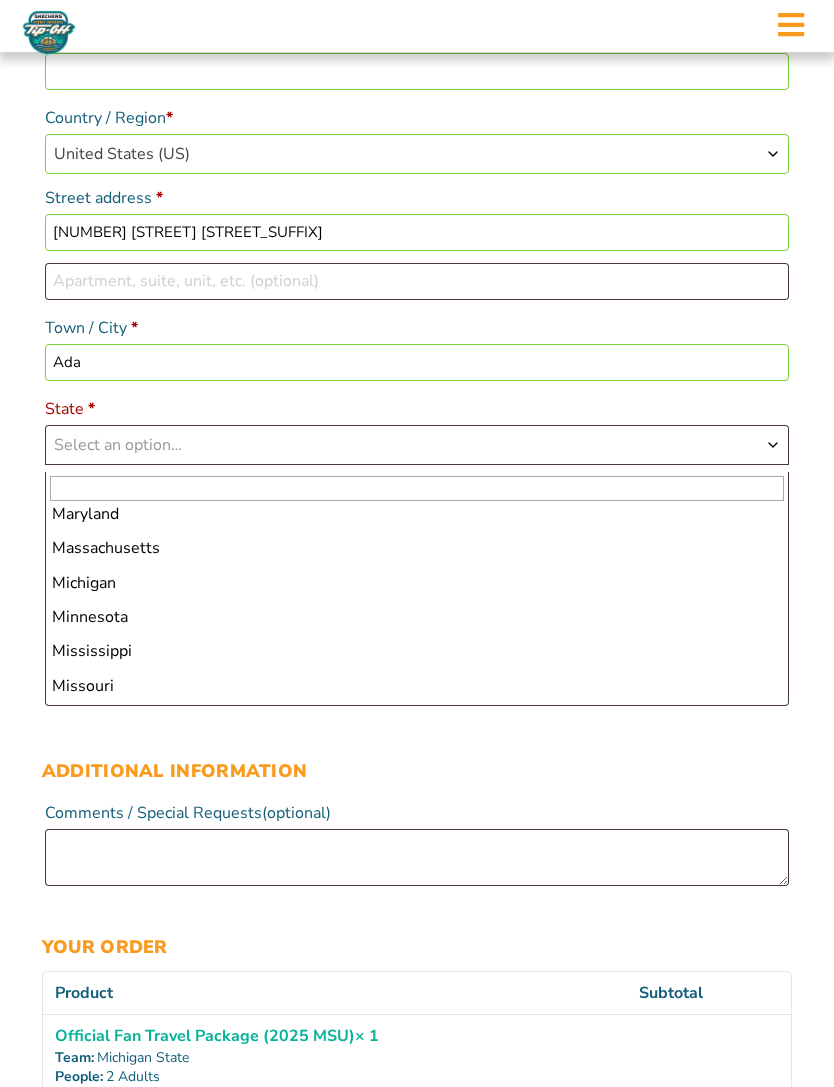 select on "MI" 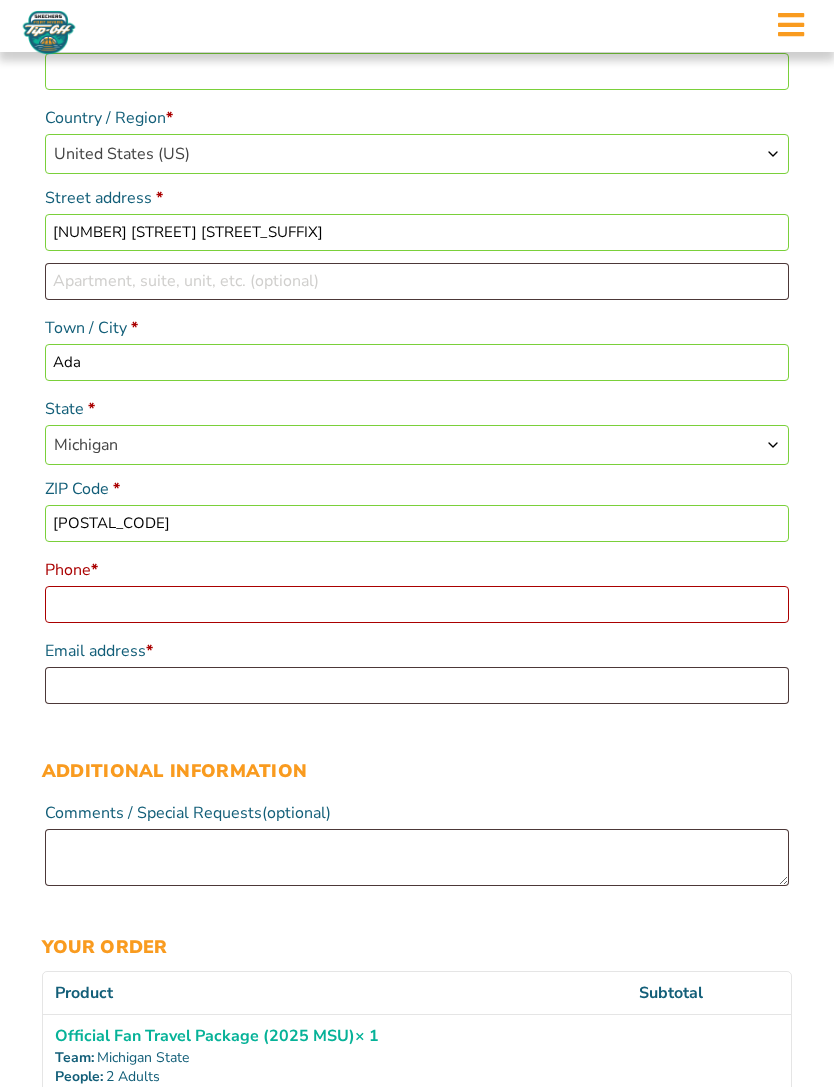 click on "Phone  *" at bounding box center [417, 604] 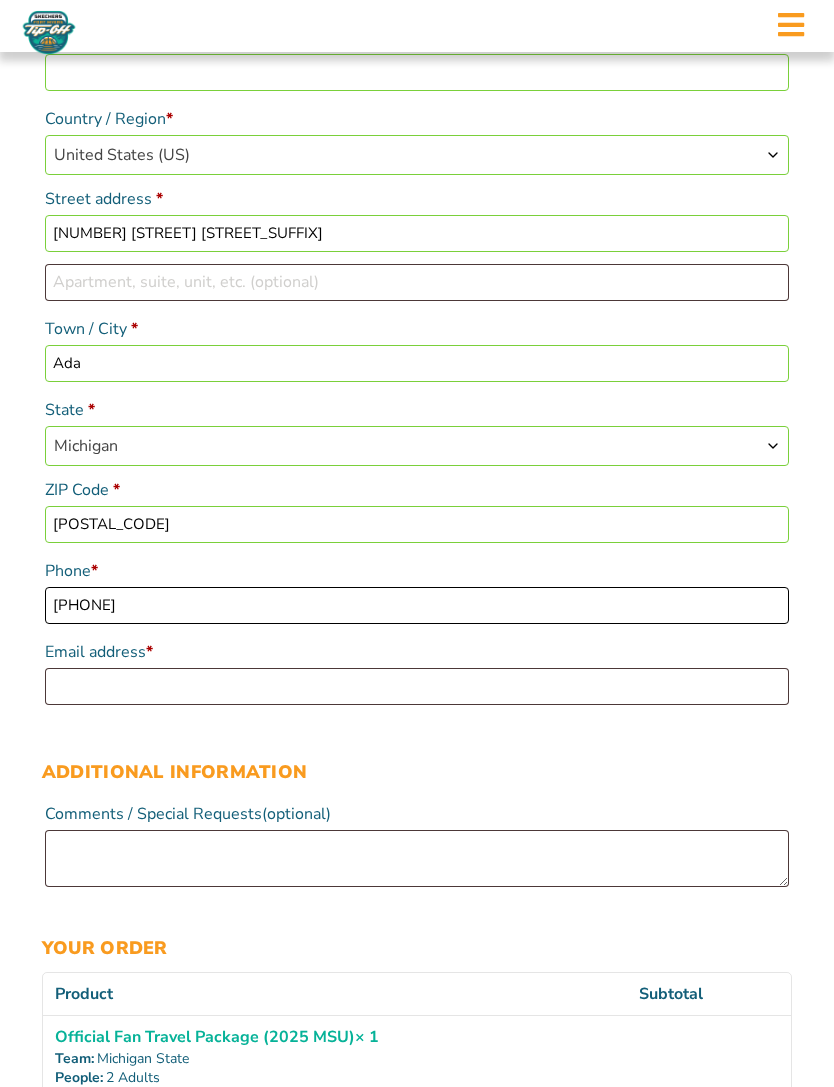 type on "[PHONE]" 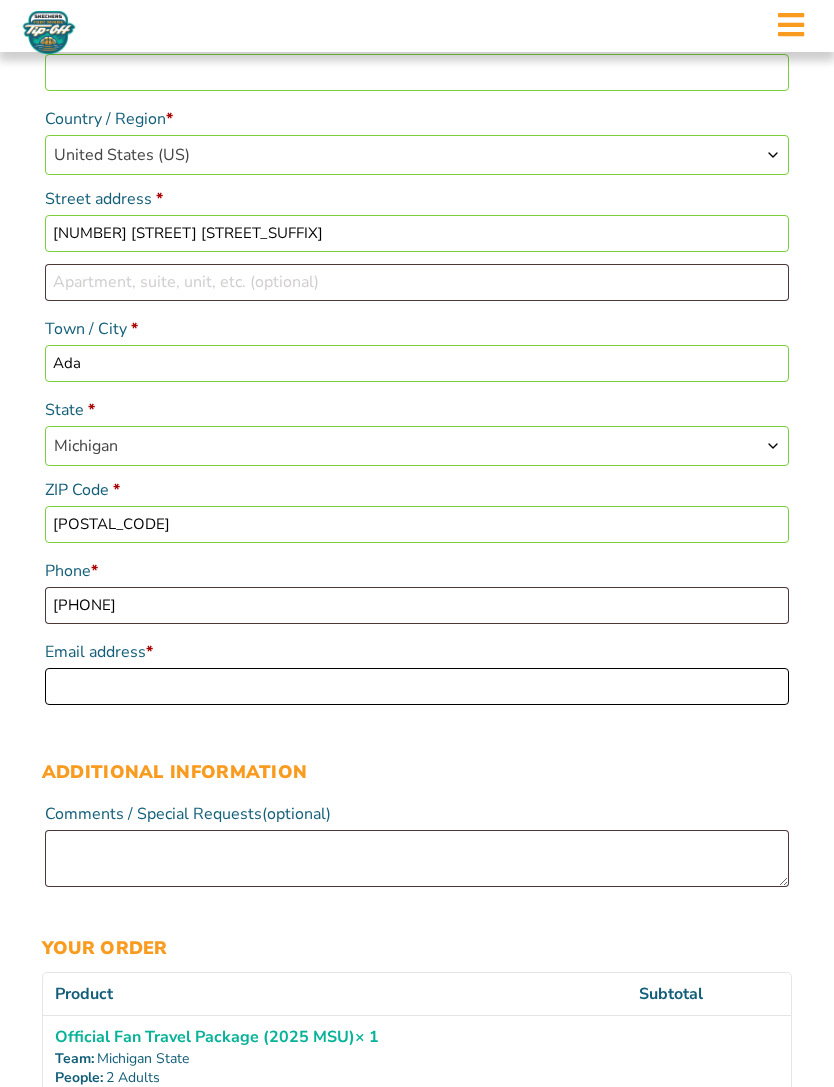 click on "Email address  *" at bounding box center [417, 686] 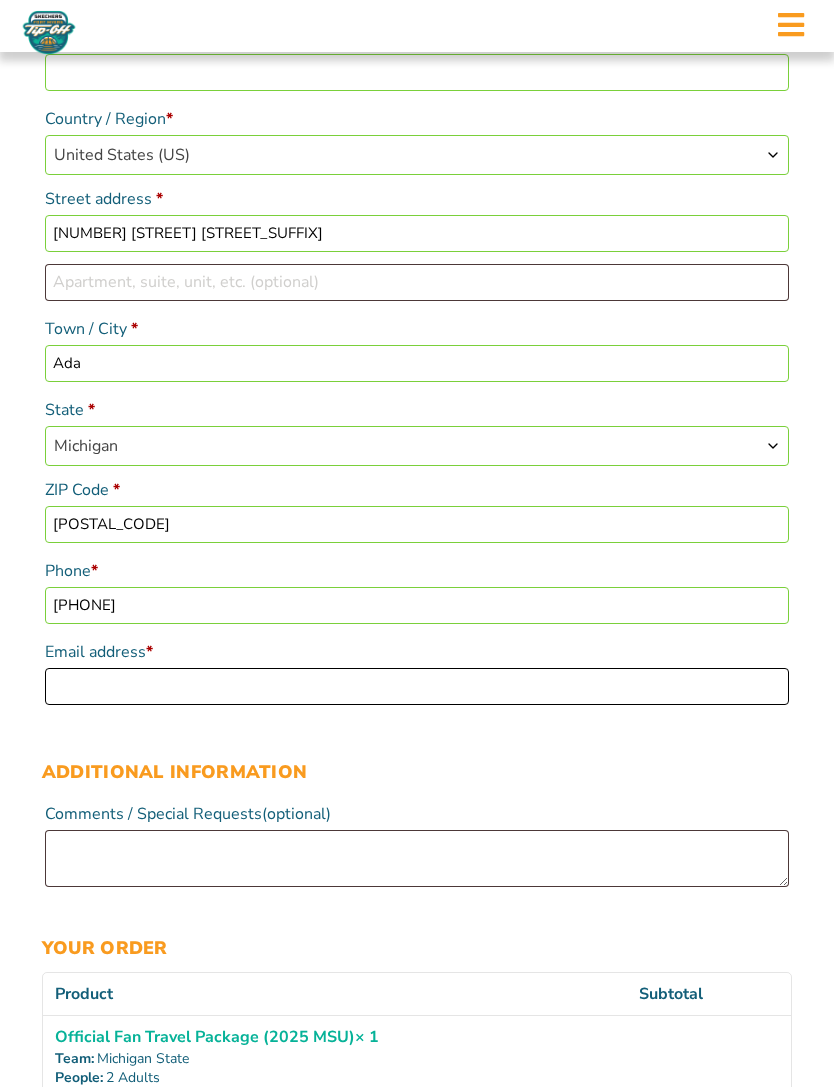 type on "[EMAIL]" 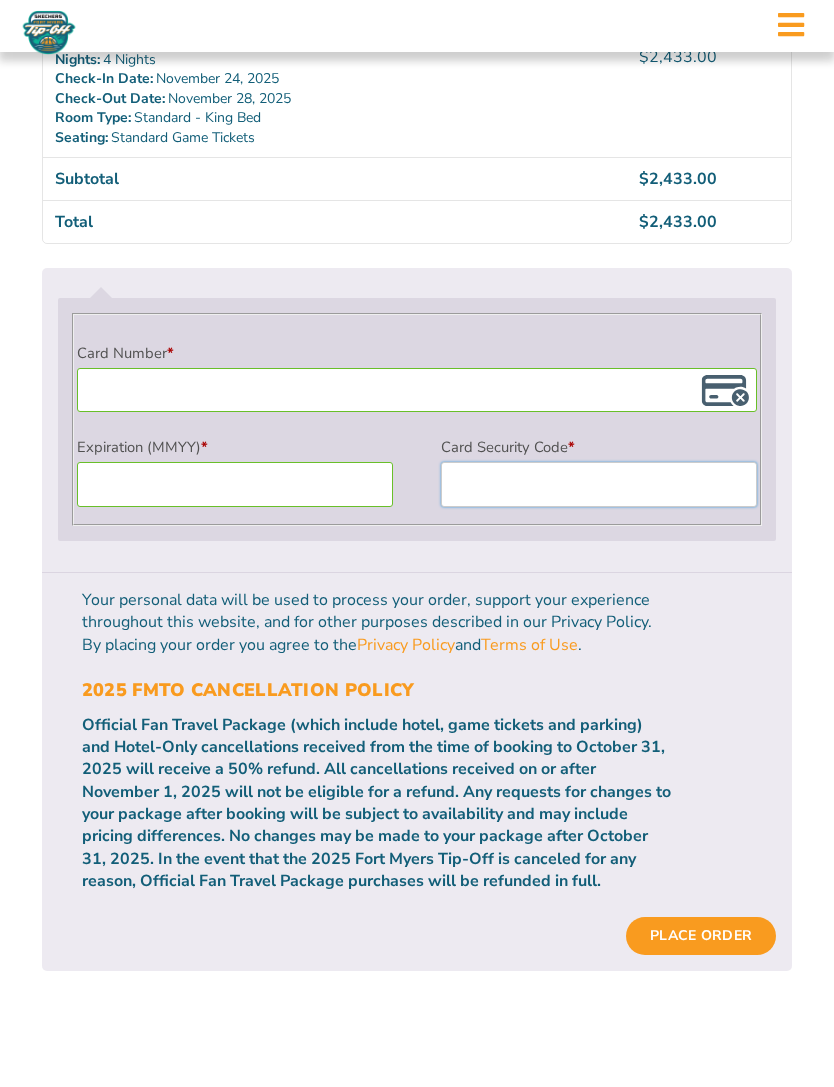 scroll, scrollTop: 1428, scrollLeft: 0, axis: vertical 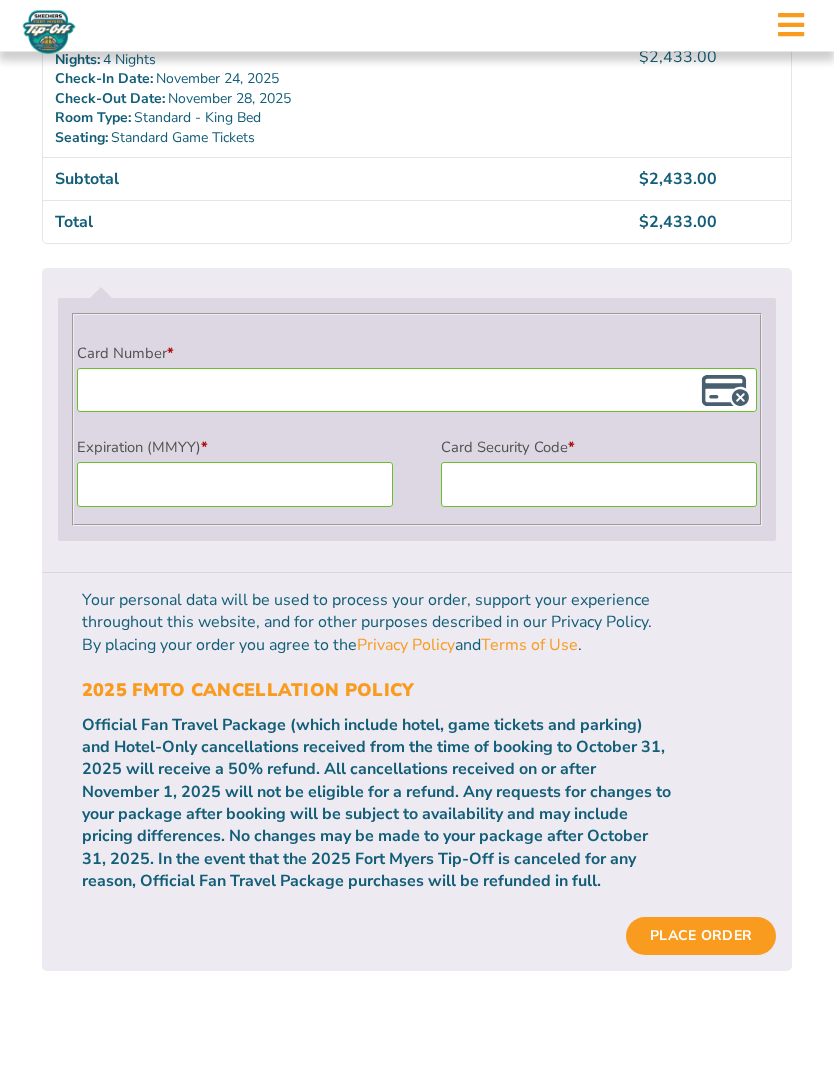 click on "Standard Game Tickets" at bounding box center (335, 139) 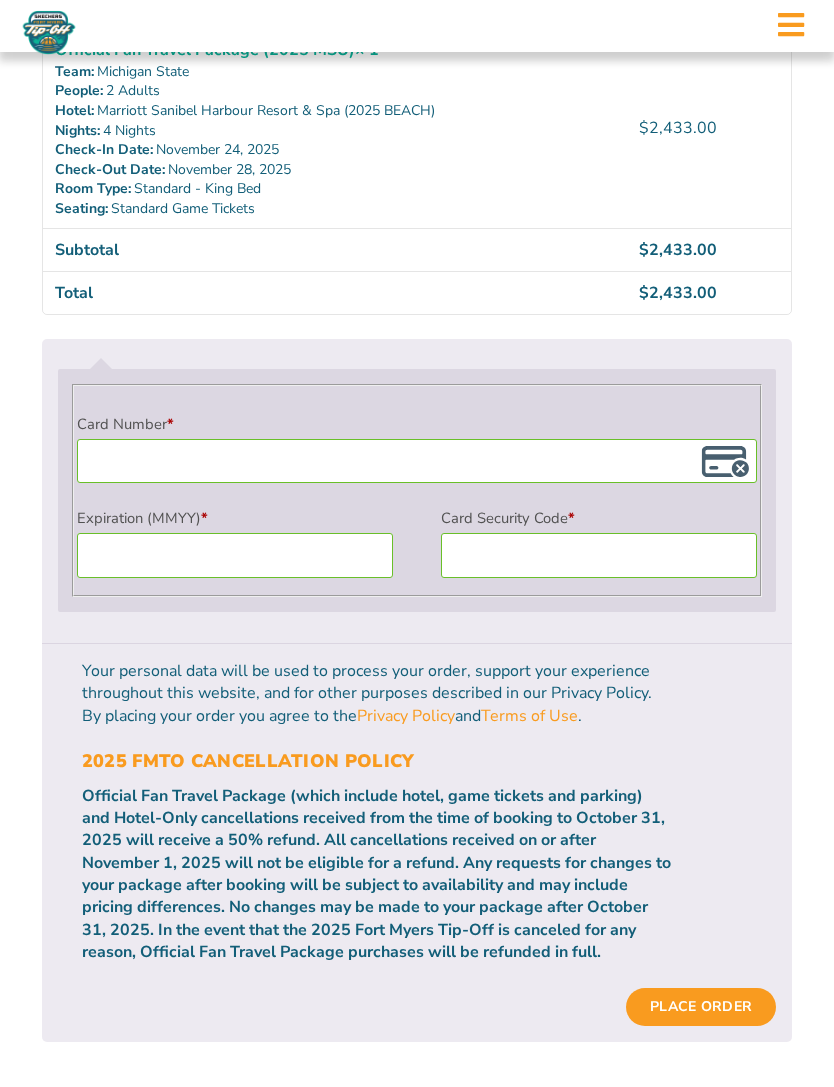 scroll, scrollTop: 1645, scrollLeft: 0, axis: vertical 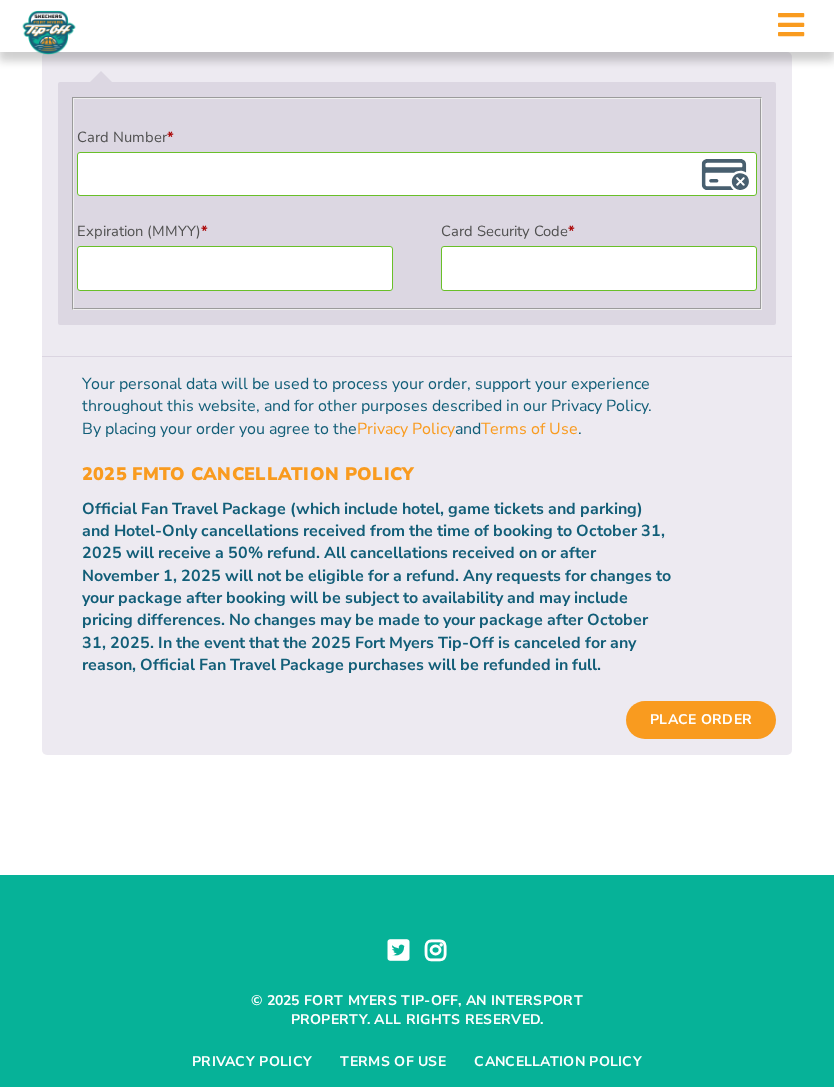 click on "Place order" at bounding box center (701, 720) 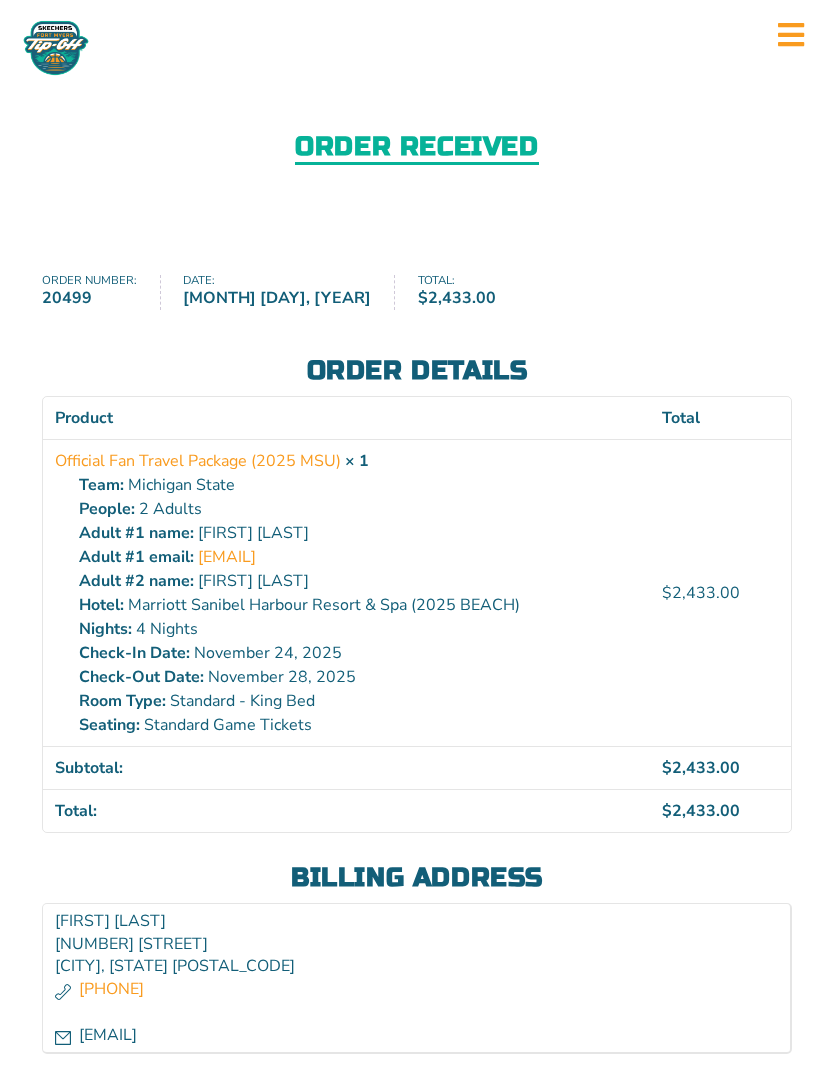 scroll, scrollTop: 0, scrollLeft: 0, axis: both 